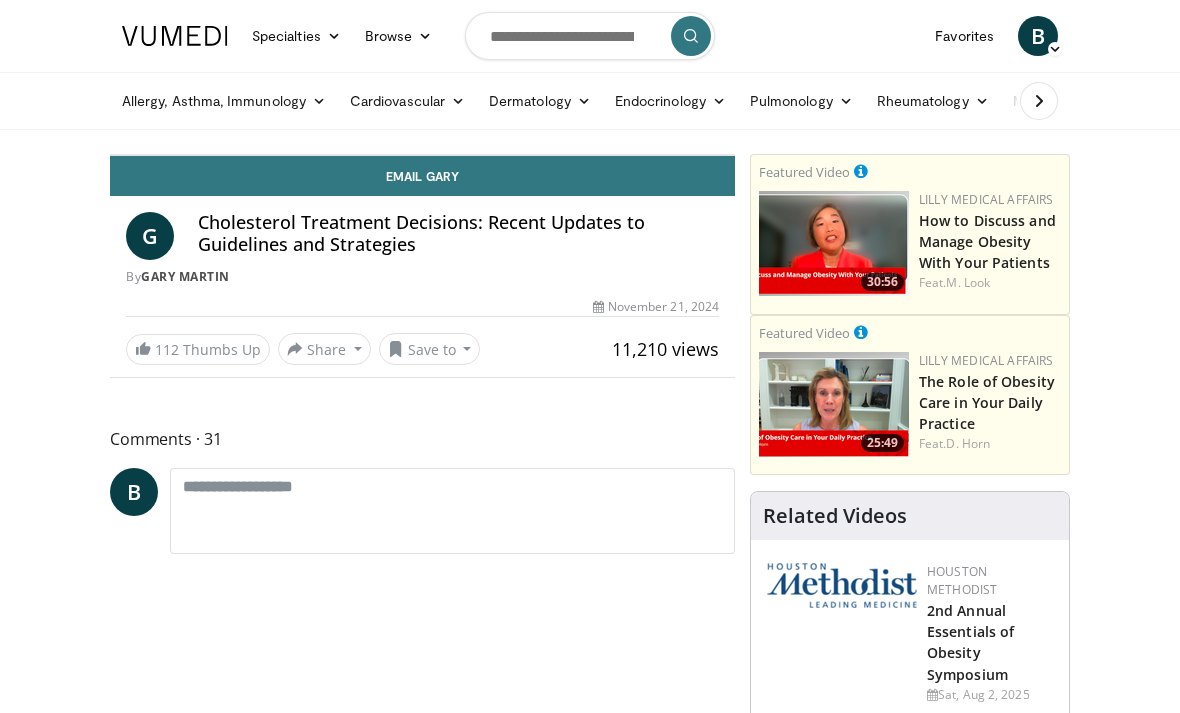 scroll, scrollTop: 0, scrollLeft: 0, axis: both 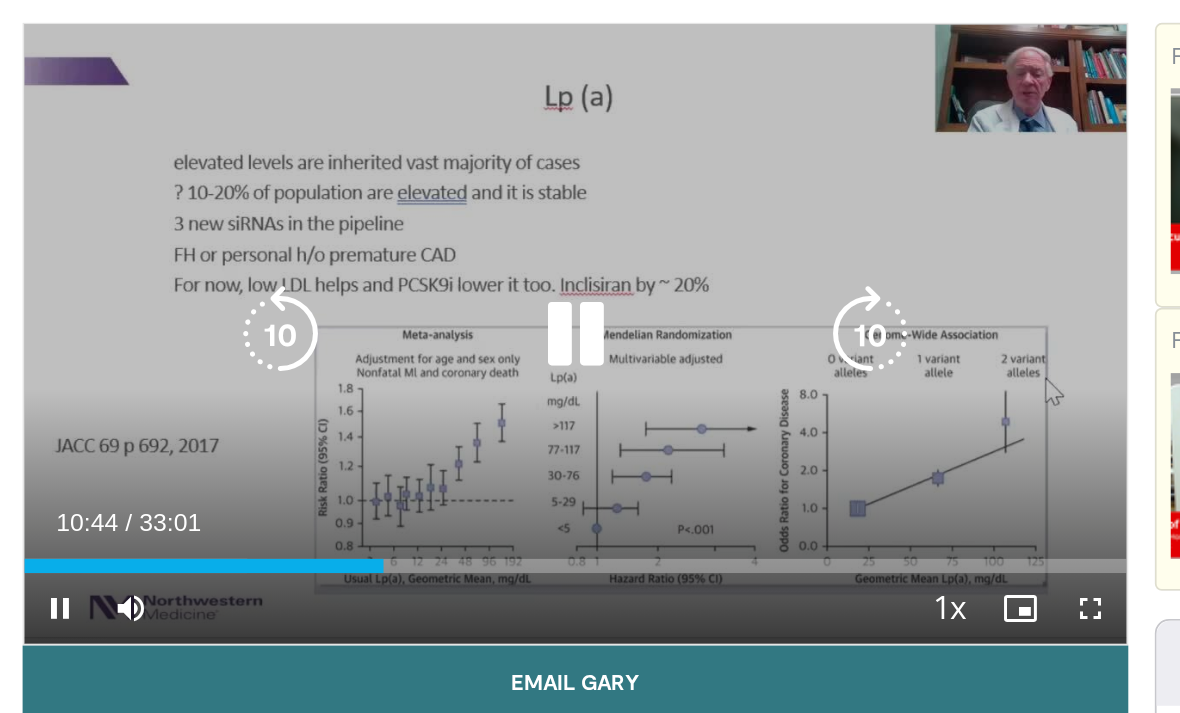click at bounding box center [589, 272] 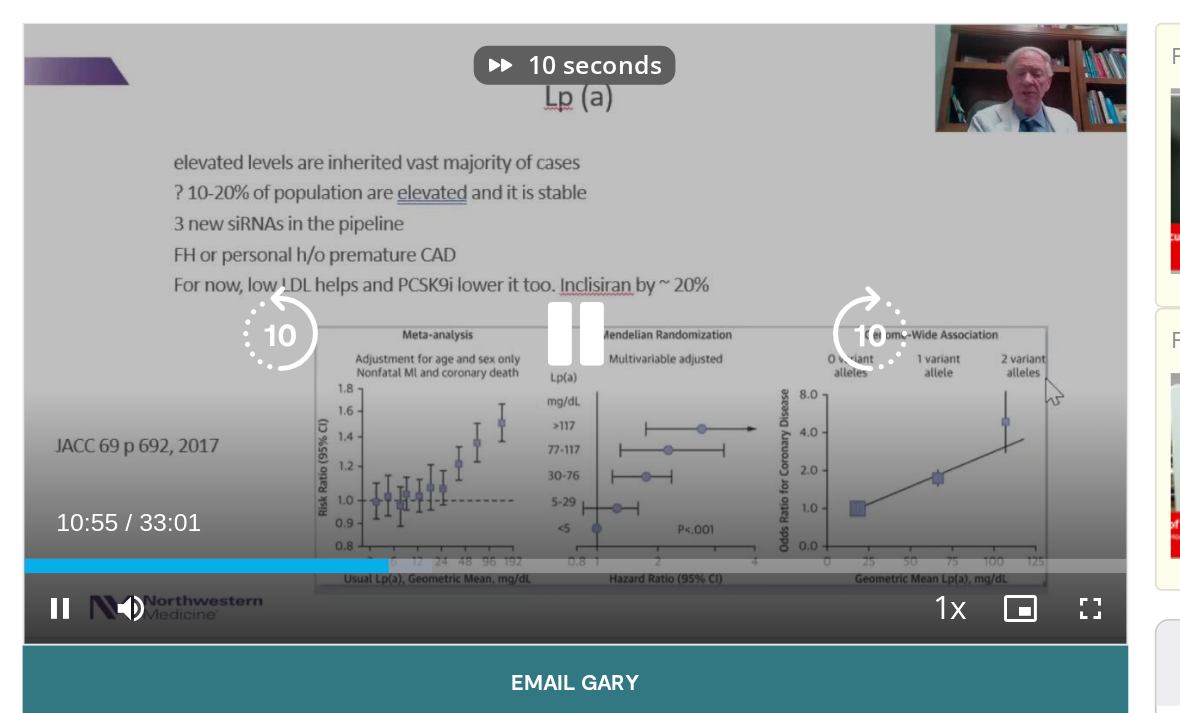 click at bounding box center (589, 272) 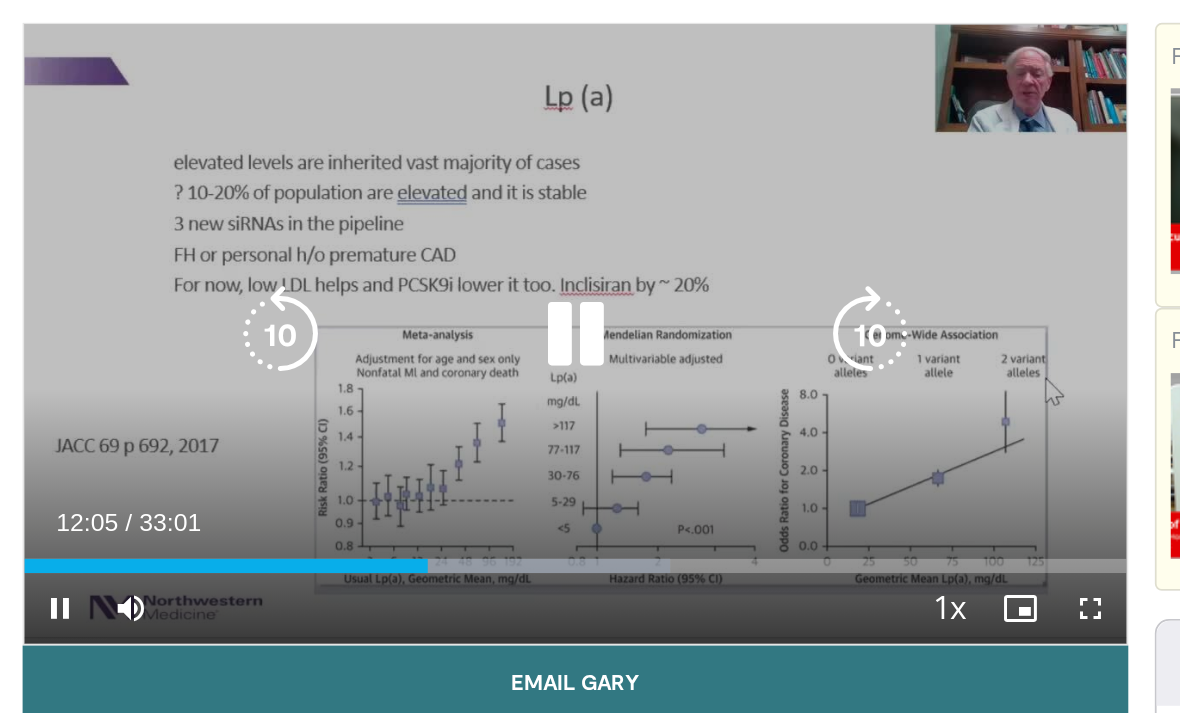 click at bounding box center [589, 272] 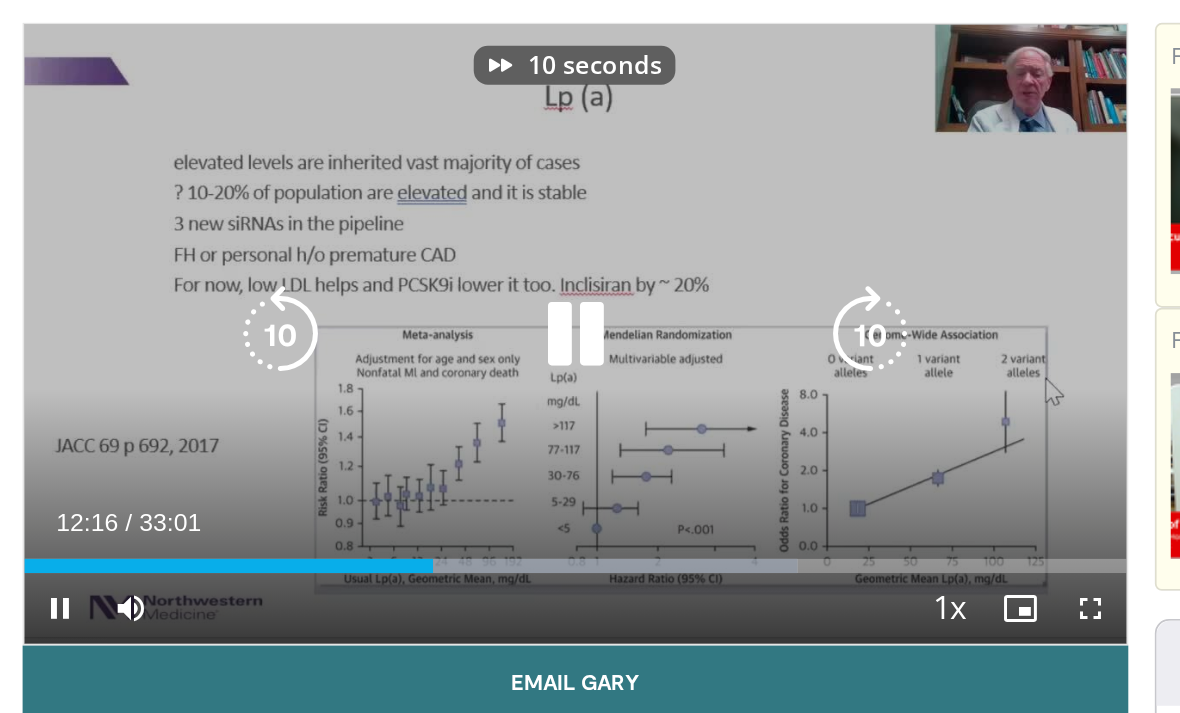 click at bounding box center [589, 272] 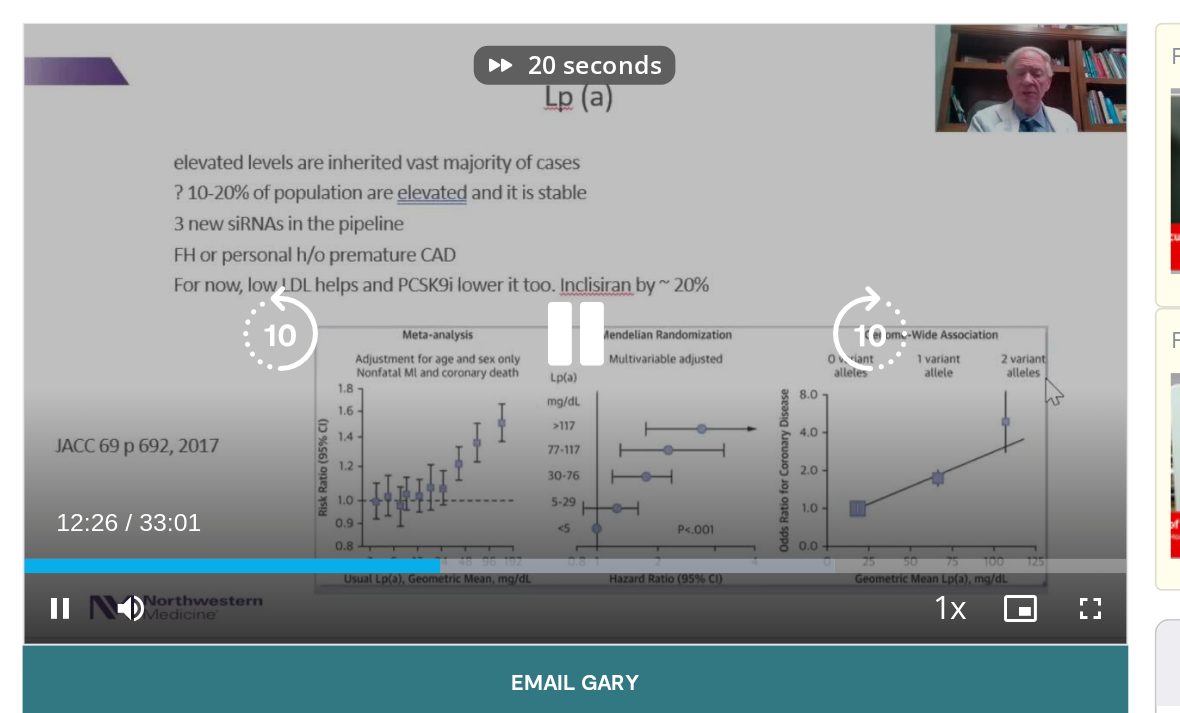 click at bounding box center [589, 272] 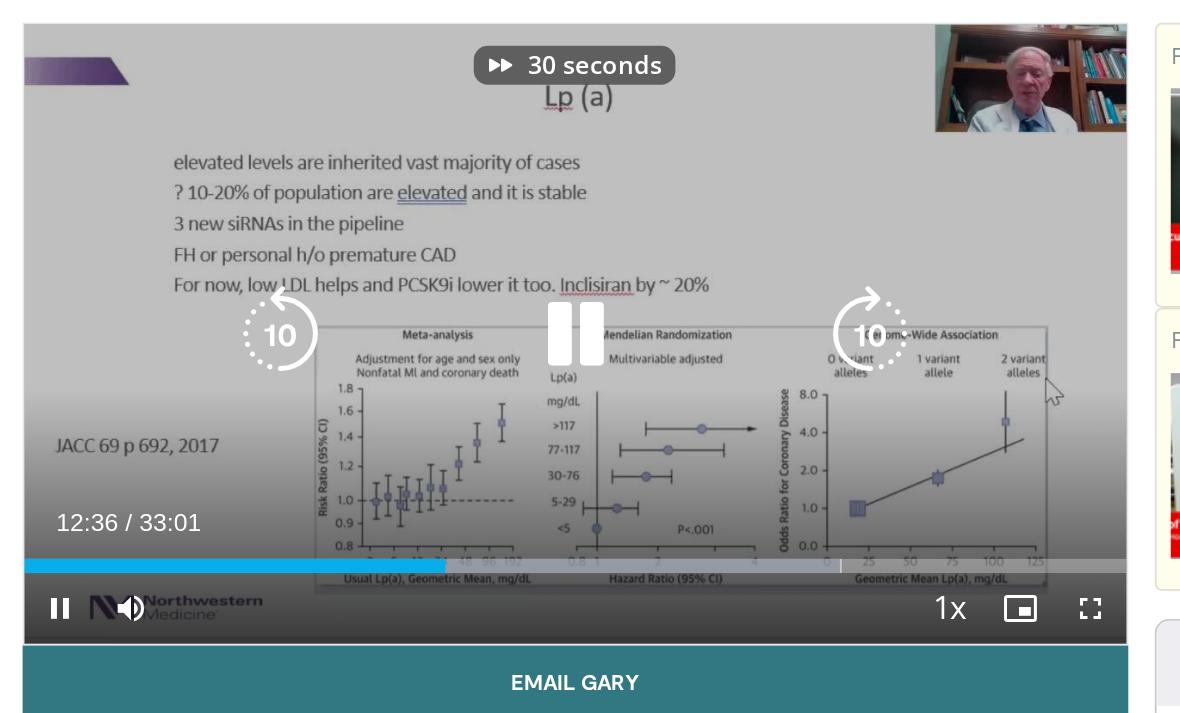 click at bounding box center (589, 272) 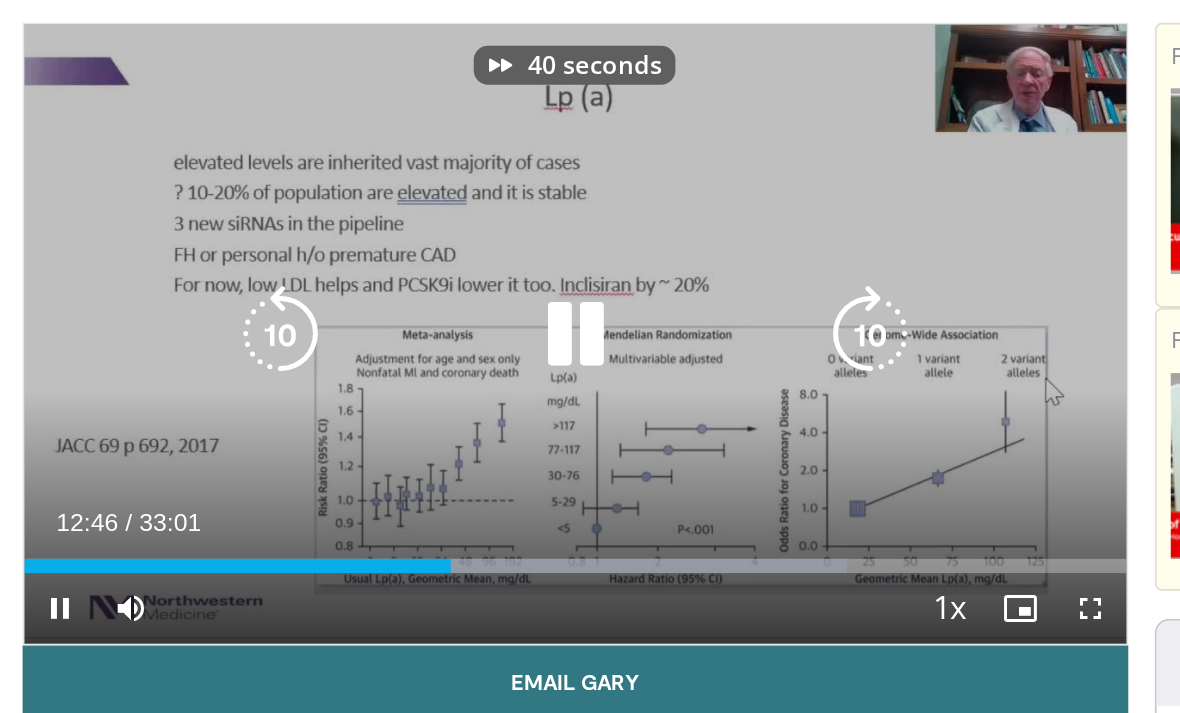 click at bounding box center [589, 272] 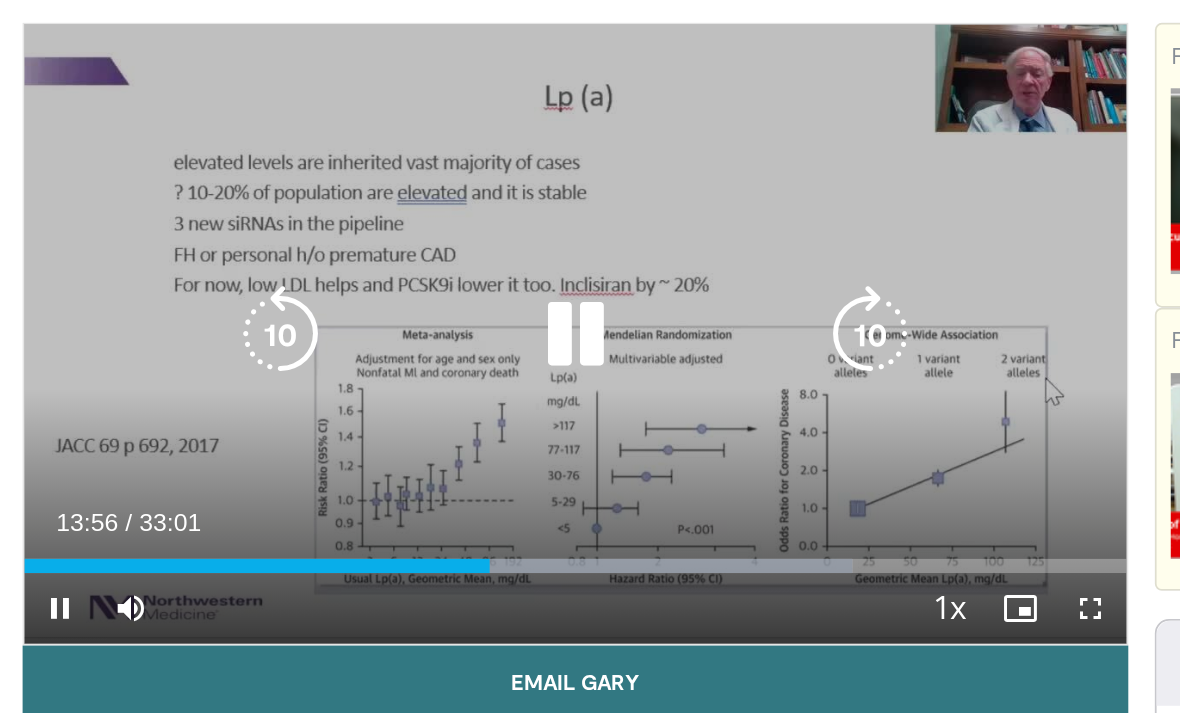 click at bounding box center [589, 272] 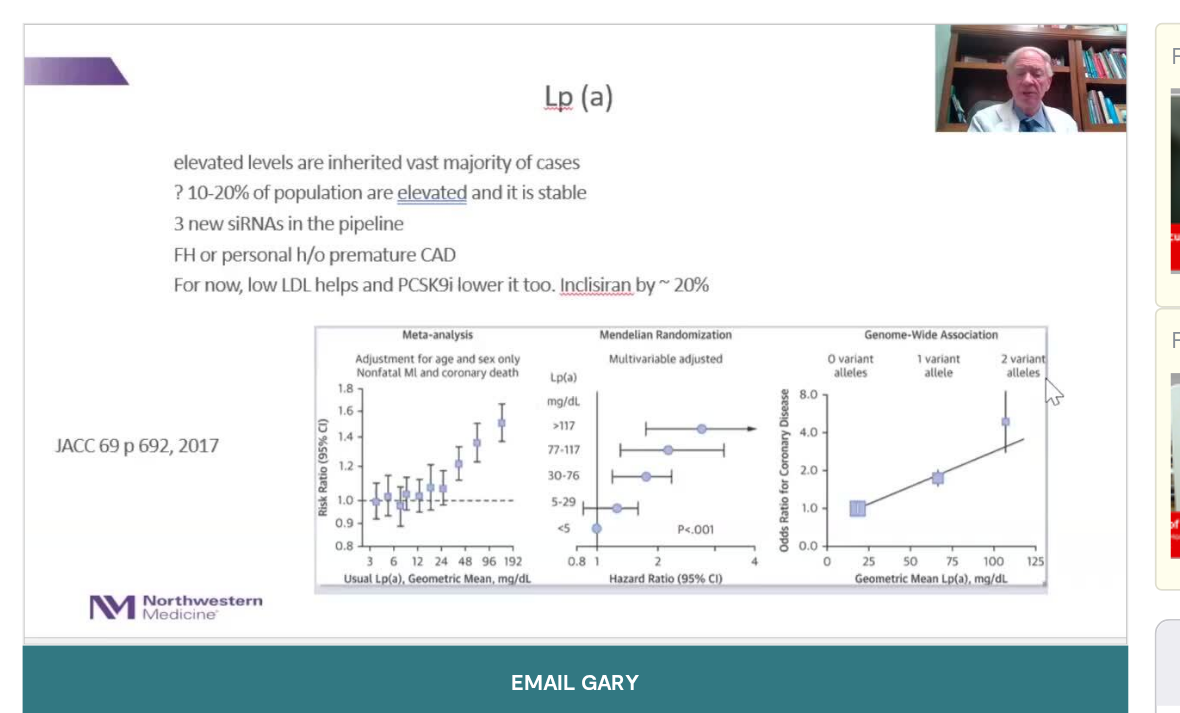 click at bounding box center [422, 272] 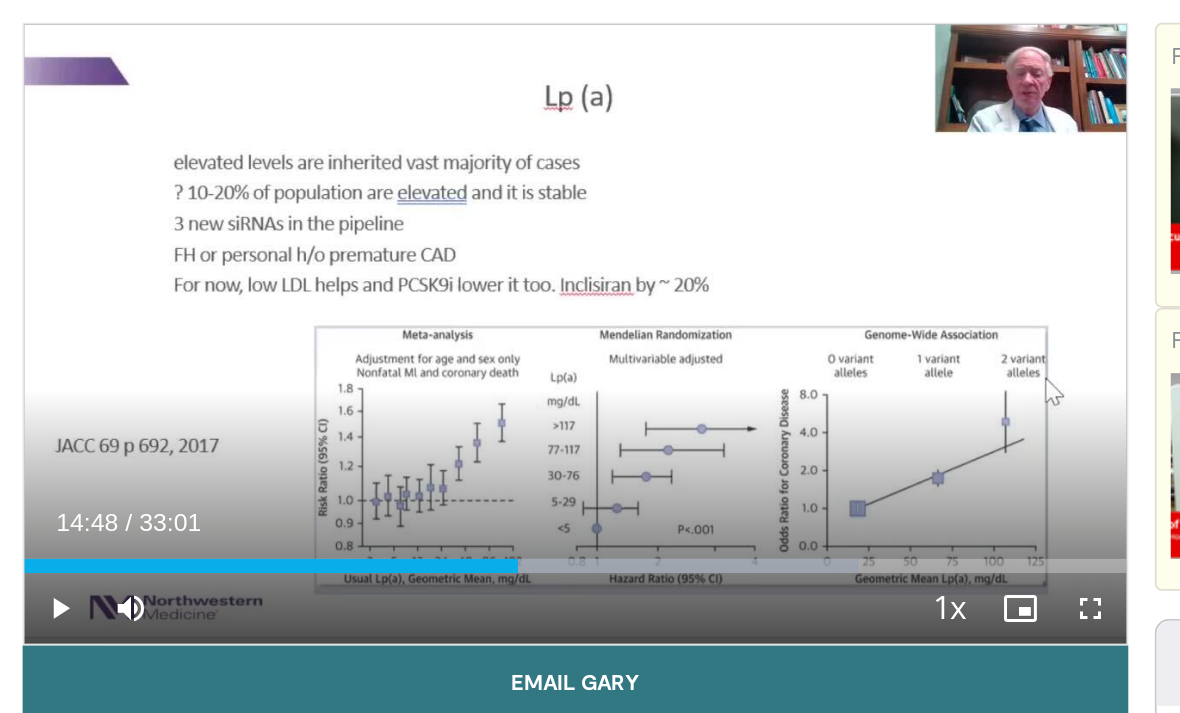 click at bounding box center [589, 272] 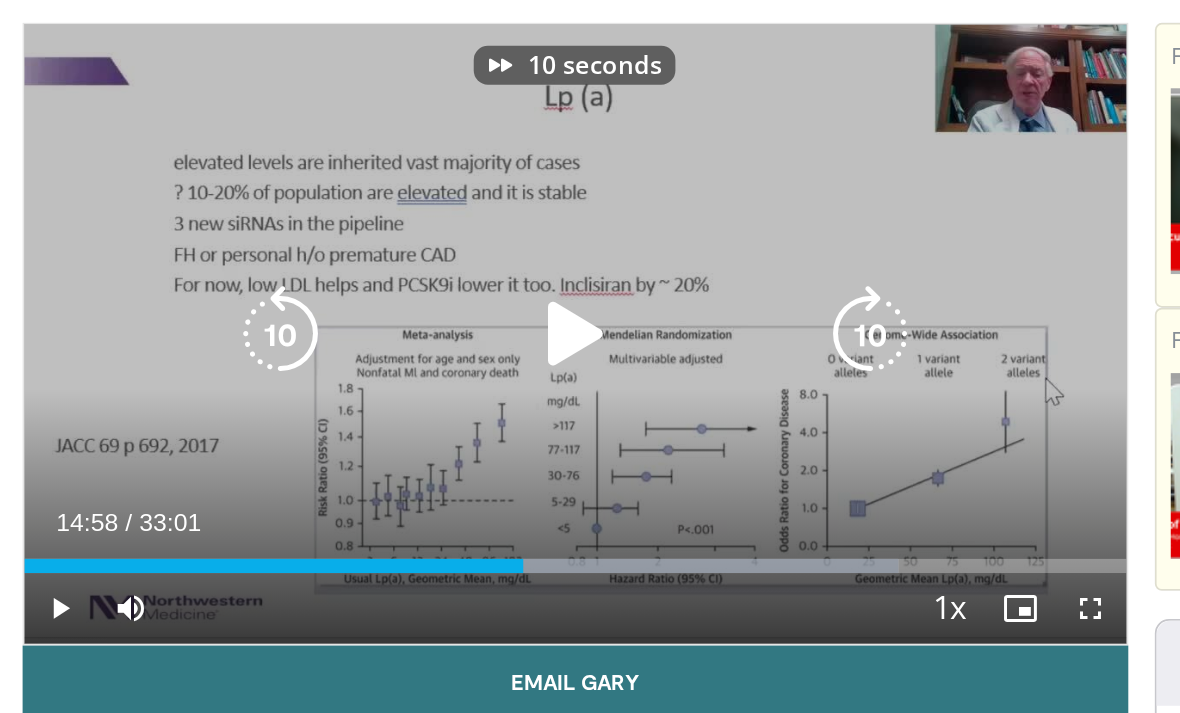 click at bounding box center (589, 272) 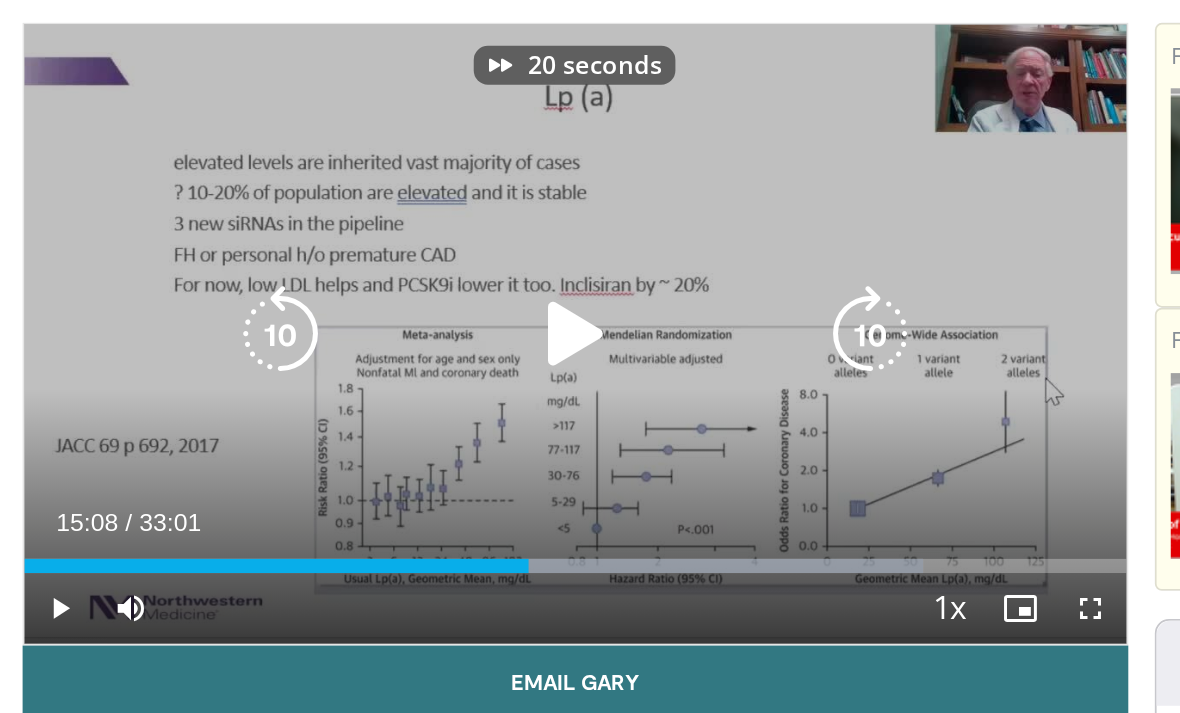 click at bounding box center (589, 272) 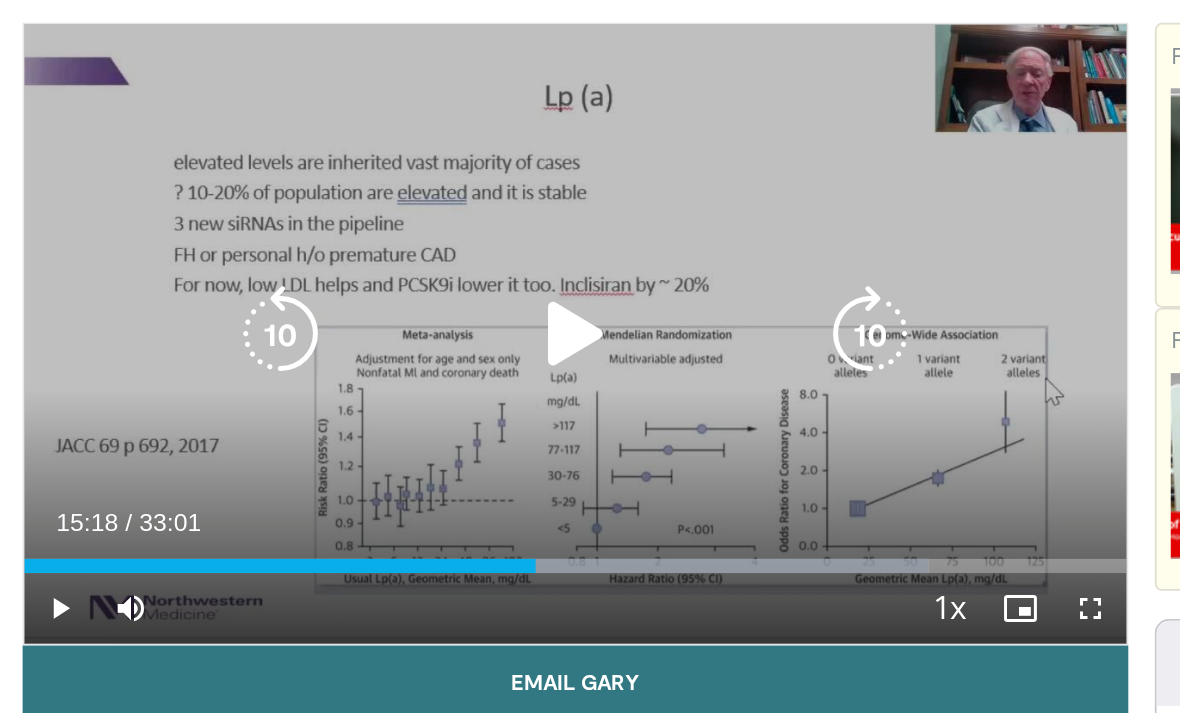 click at bounding box center [422, 272] 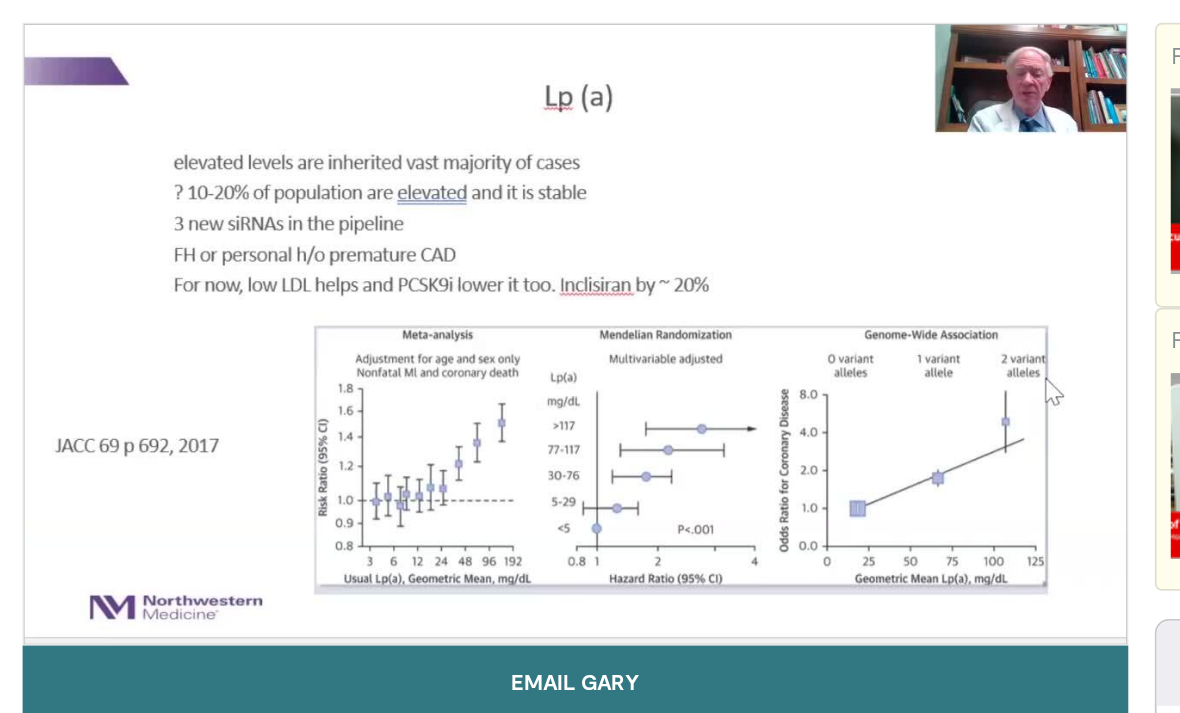 click at bounding box center [589, 272] 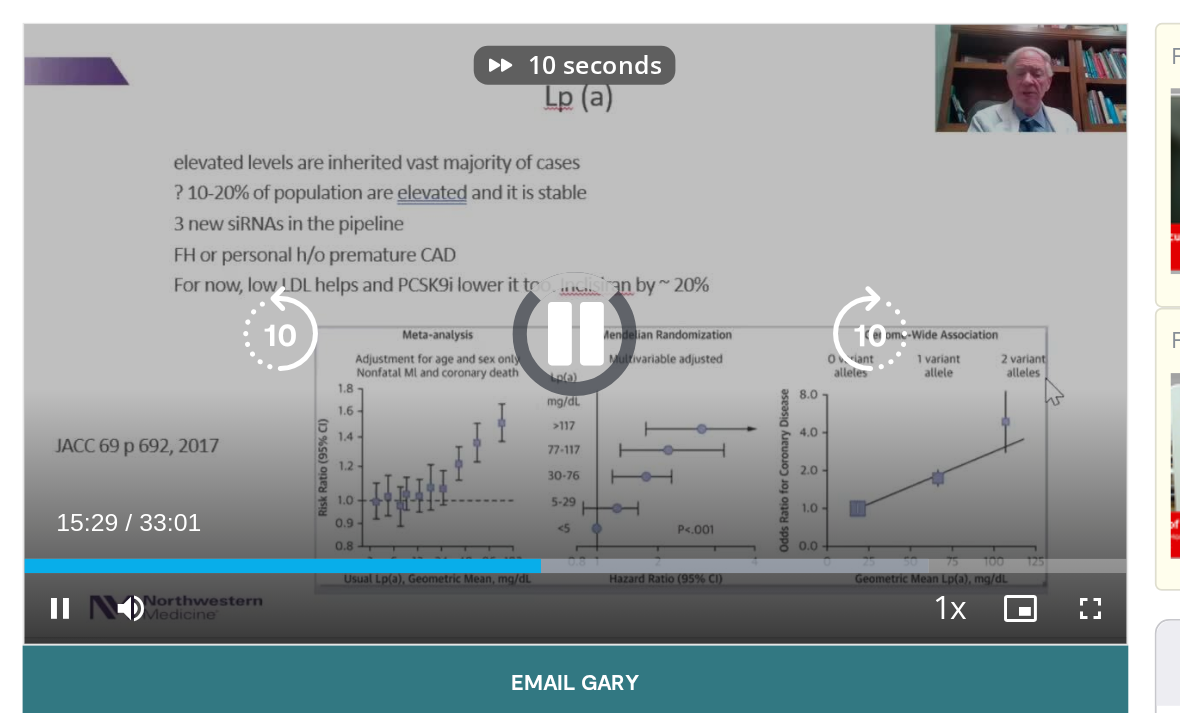 click at bounding box center (589, 272) 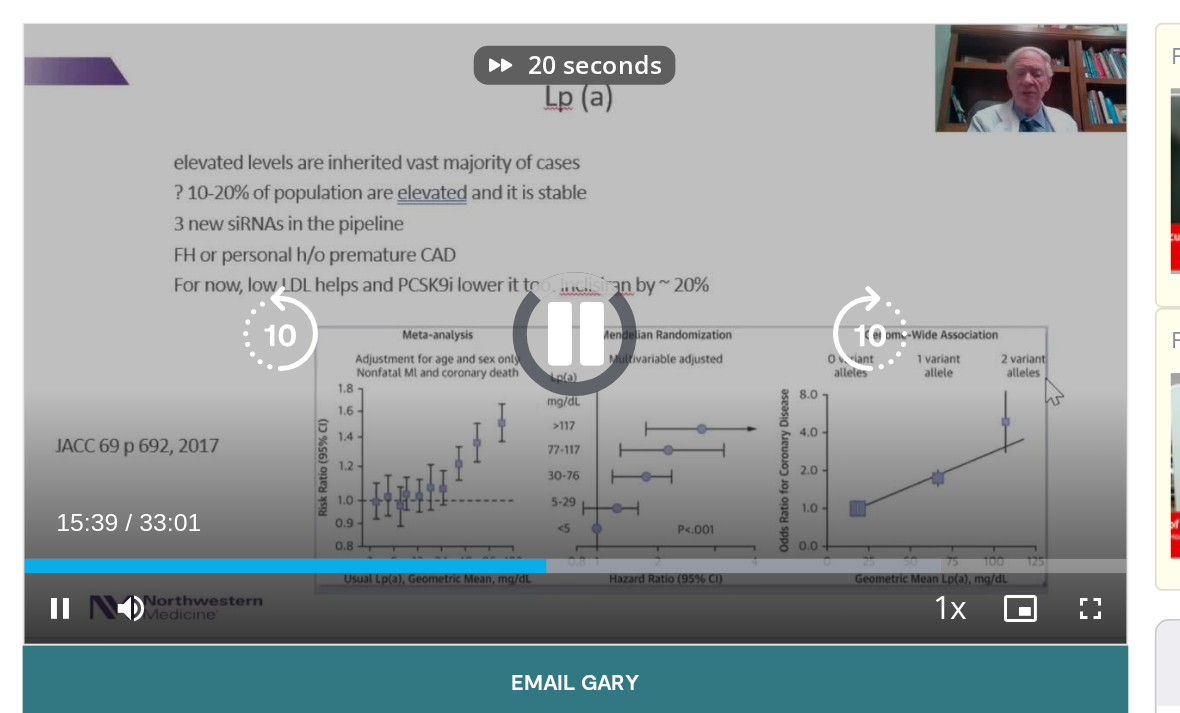 click at bounding box center [589, 272] 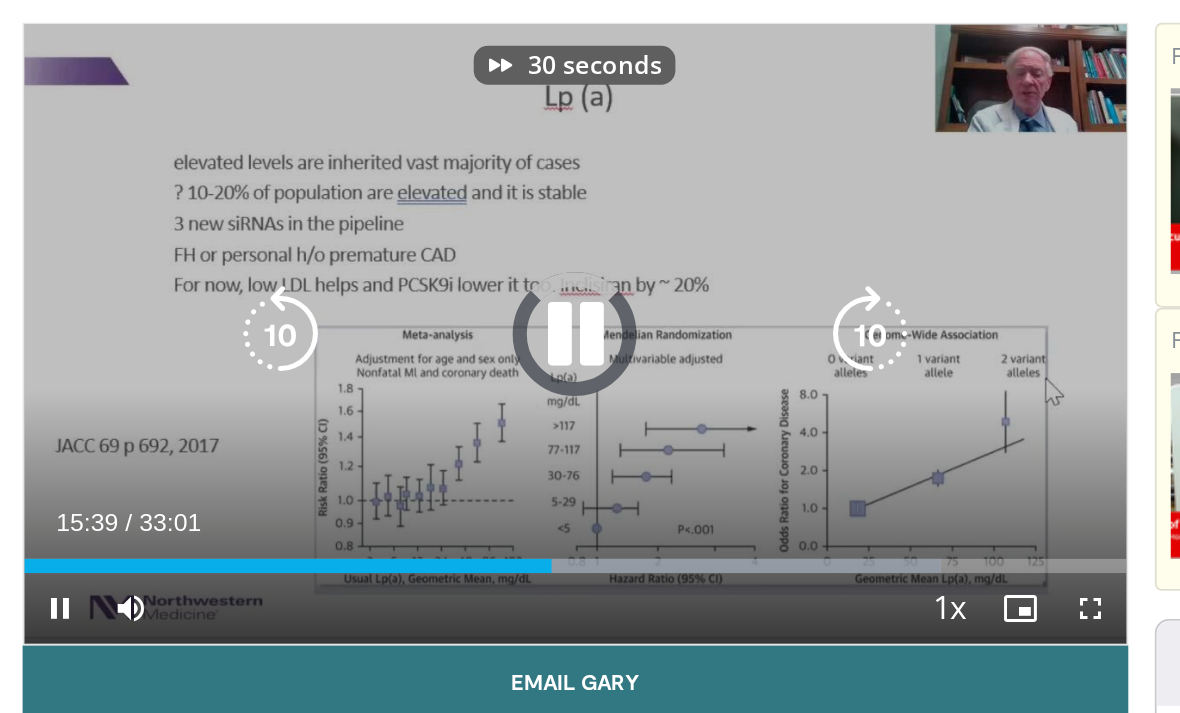 click at bounding box center [589, 272] 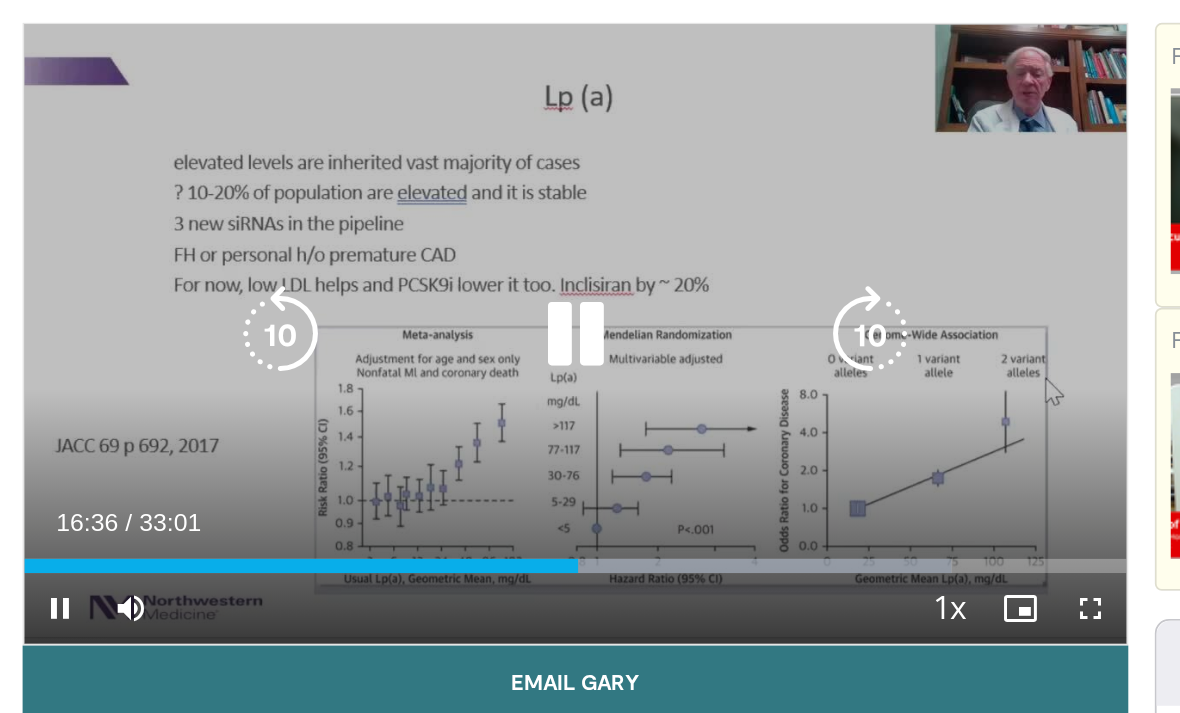 click at bounding box center [589, 272] 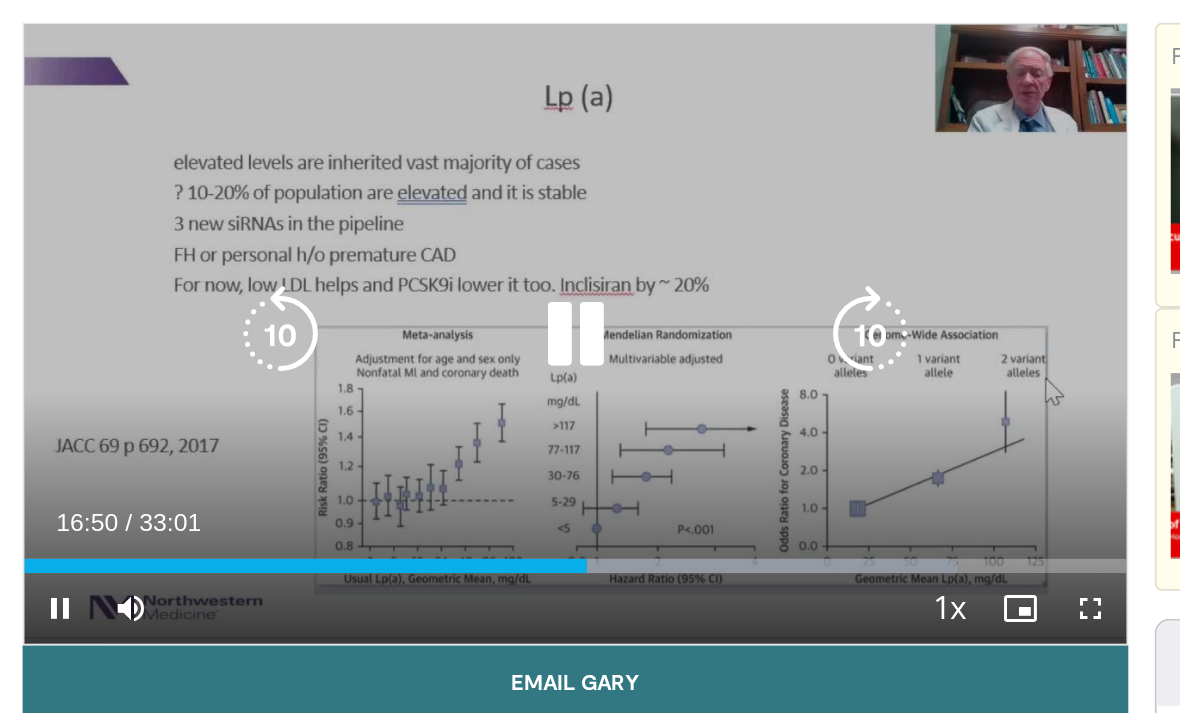 click at bounding box center [589, 272] 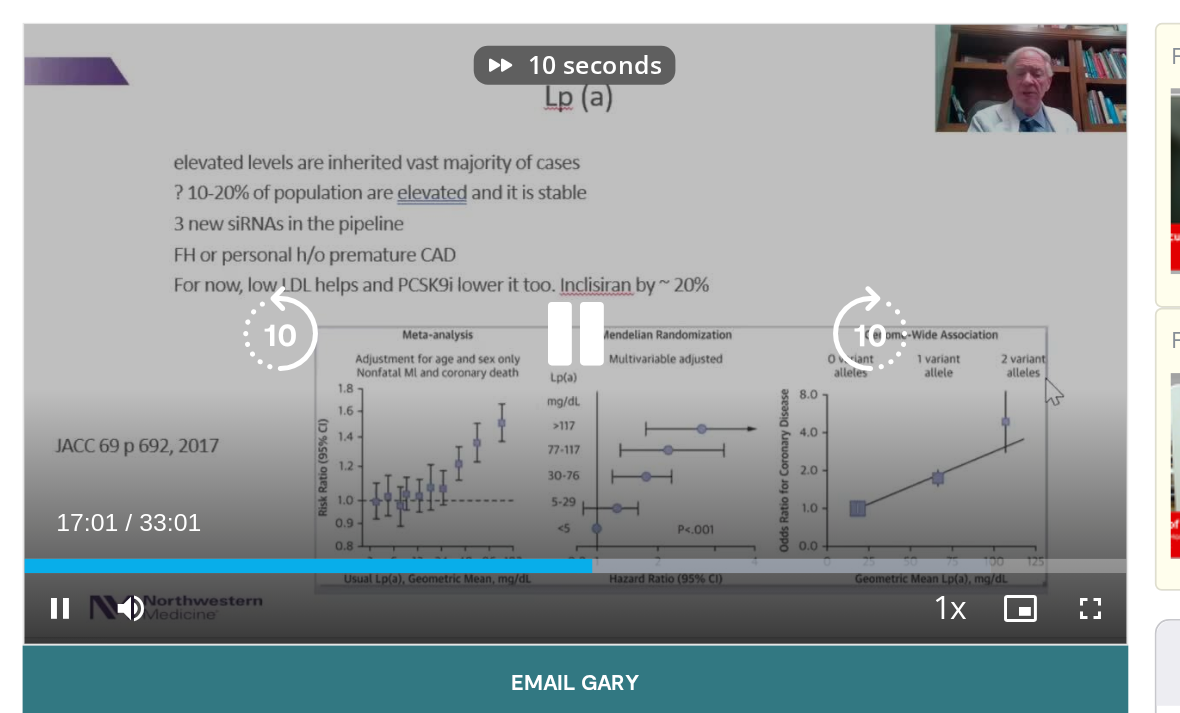 click at bounding box center (589, 272) 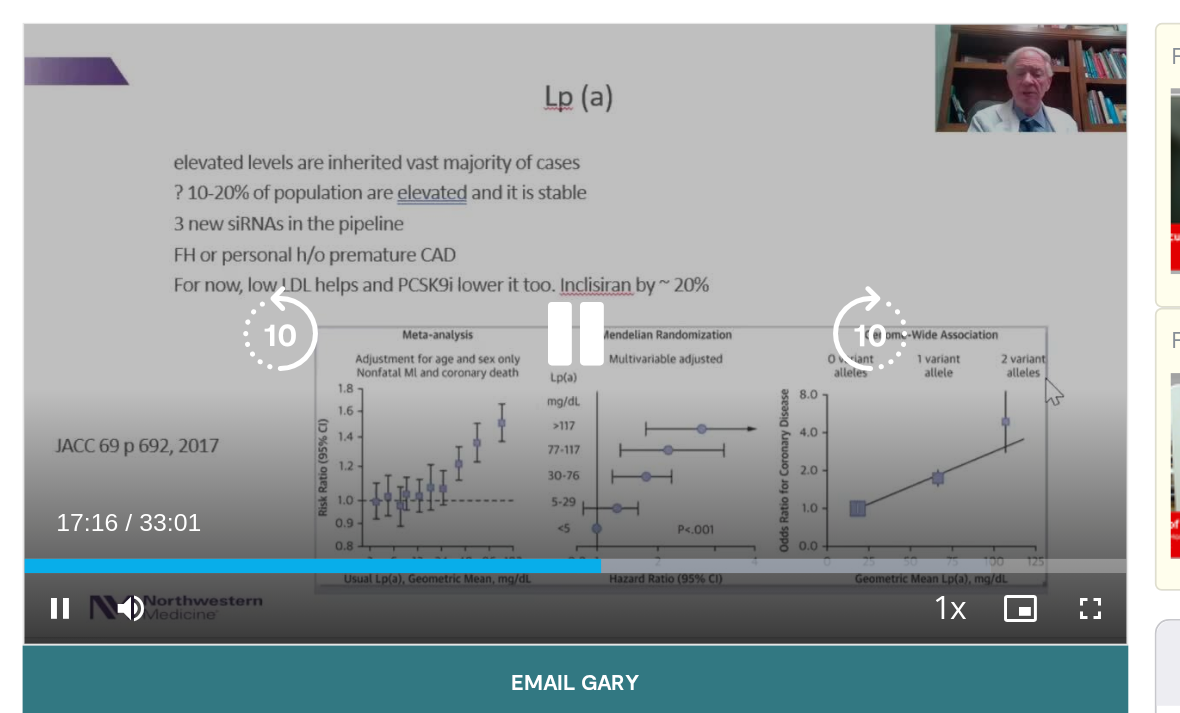 click at bounding box center (589, 272) 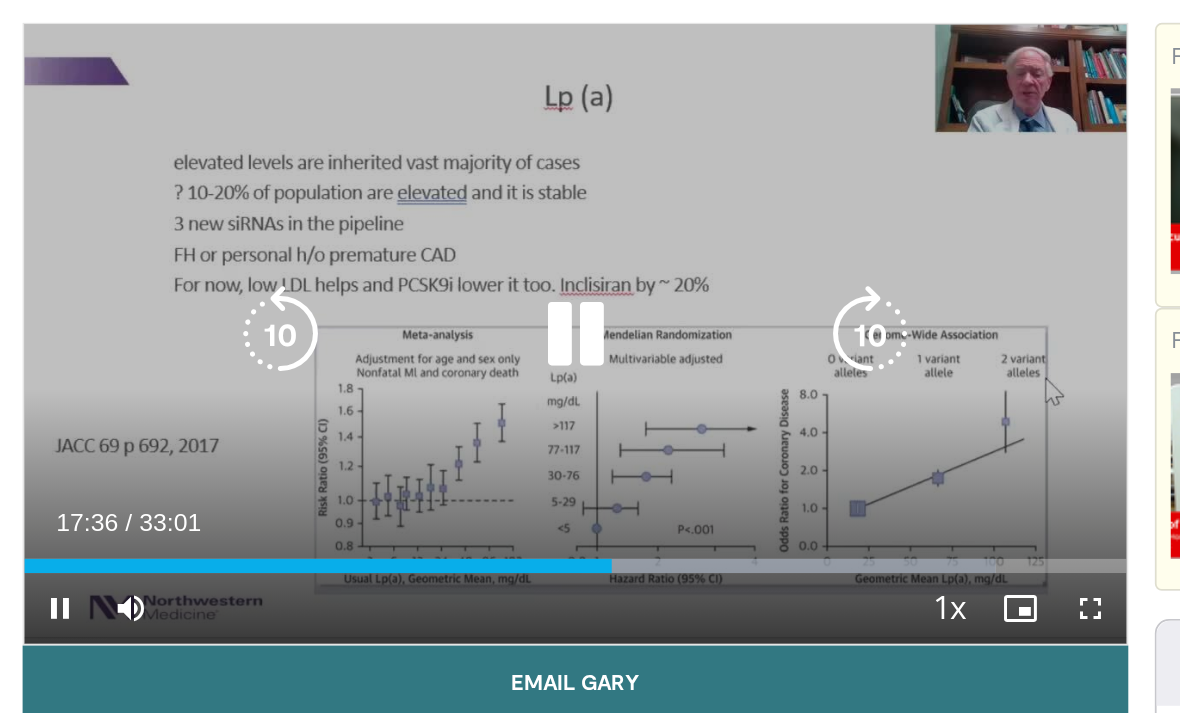 click at bounding box center [589, 272] 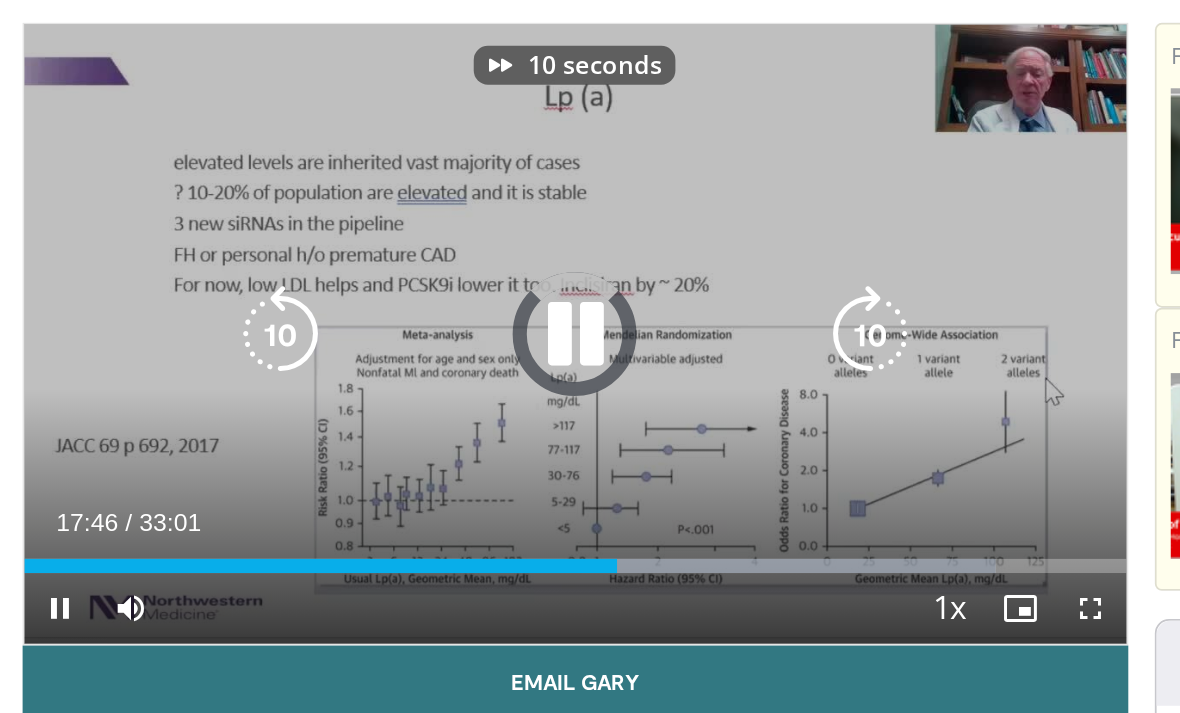 click at bounding box center (589, 272) 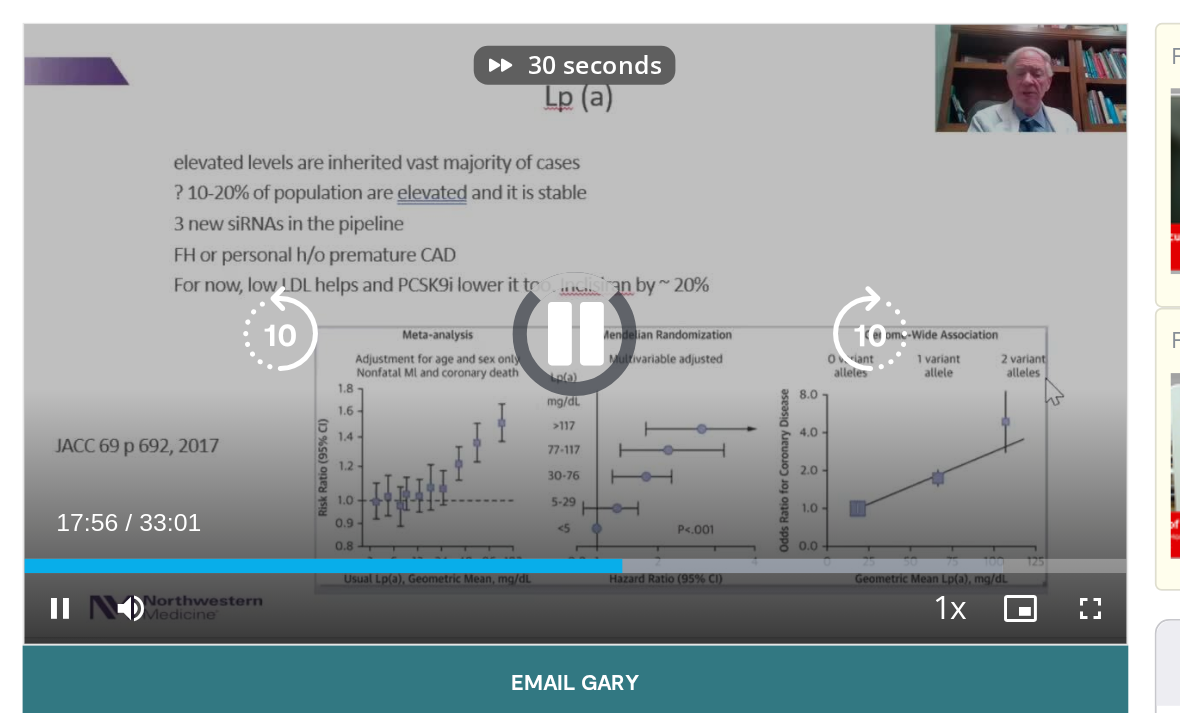 click at bounding box center (589, 272) 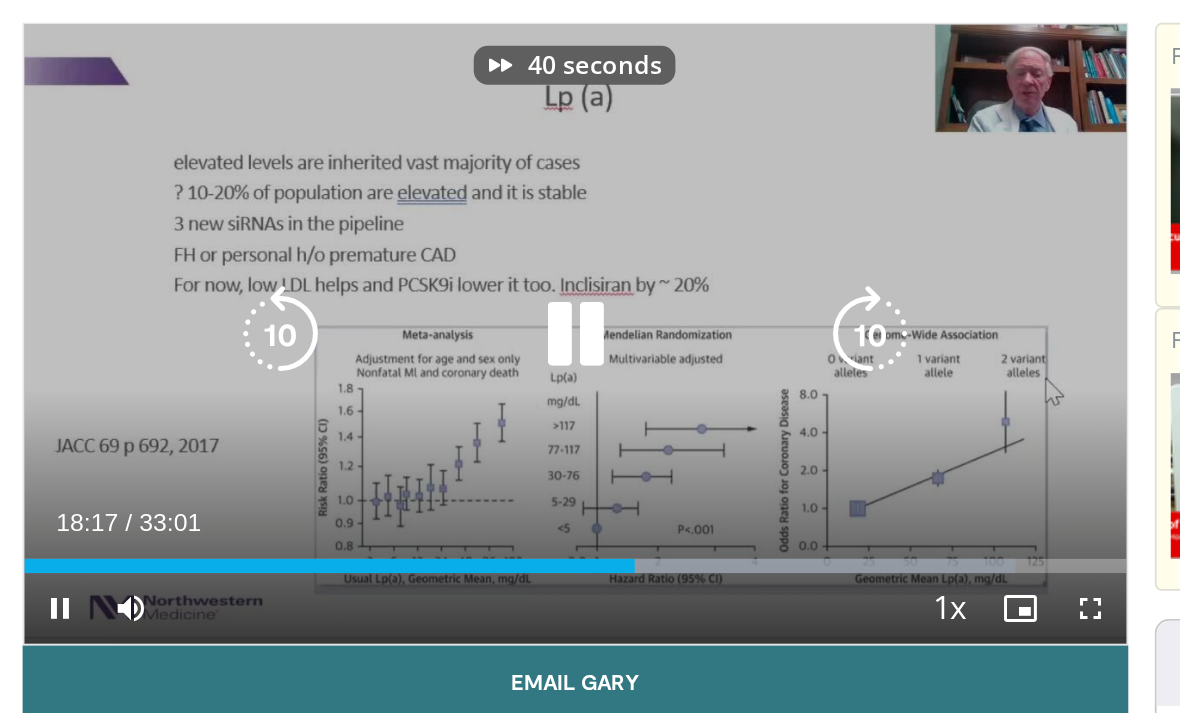 click at bounding box center (256, 272) 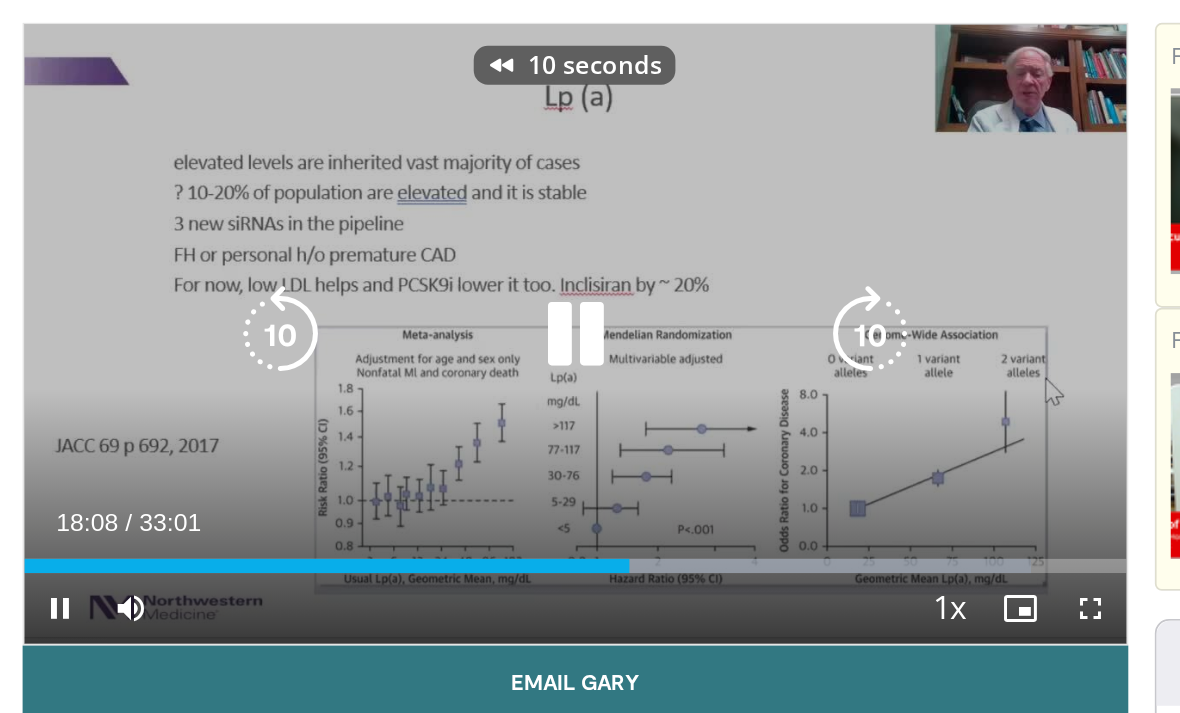 click at bounding box center [256, 272] 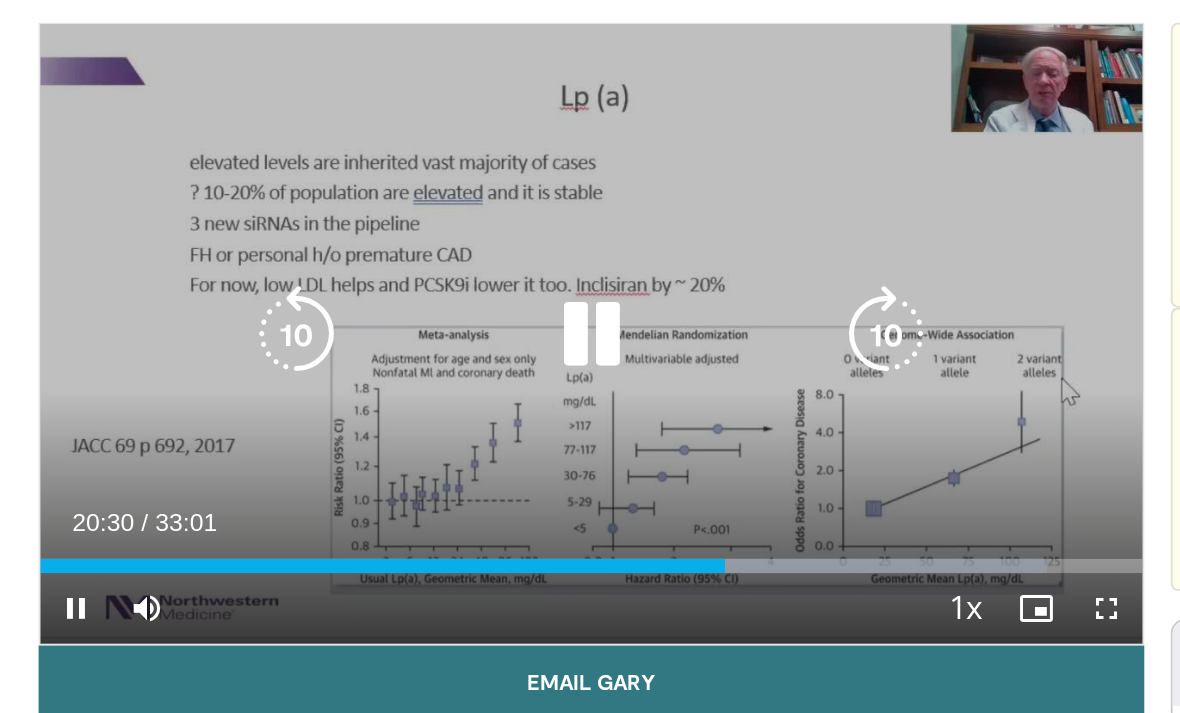click at bounding box center [589, 272] 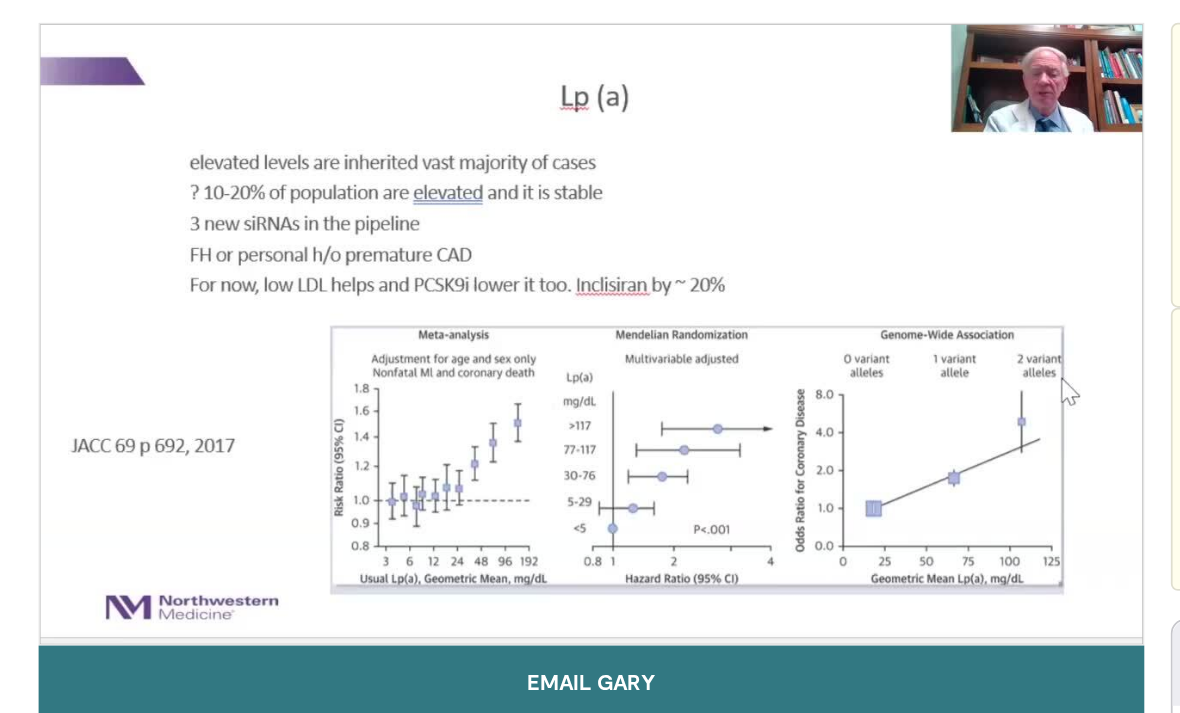 click at bounding box center [589, 272] 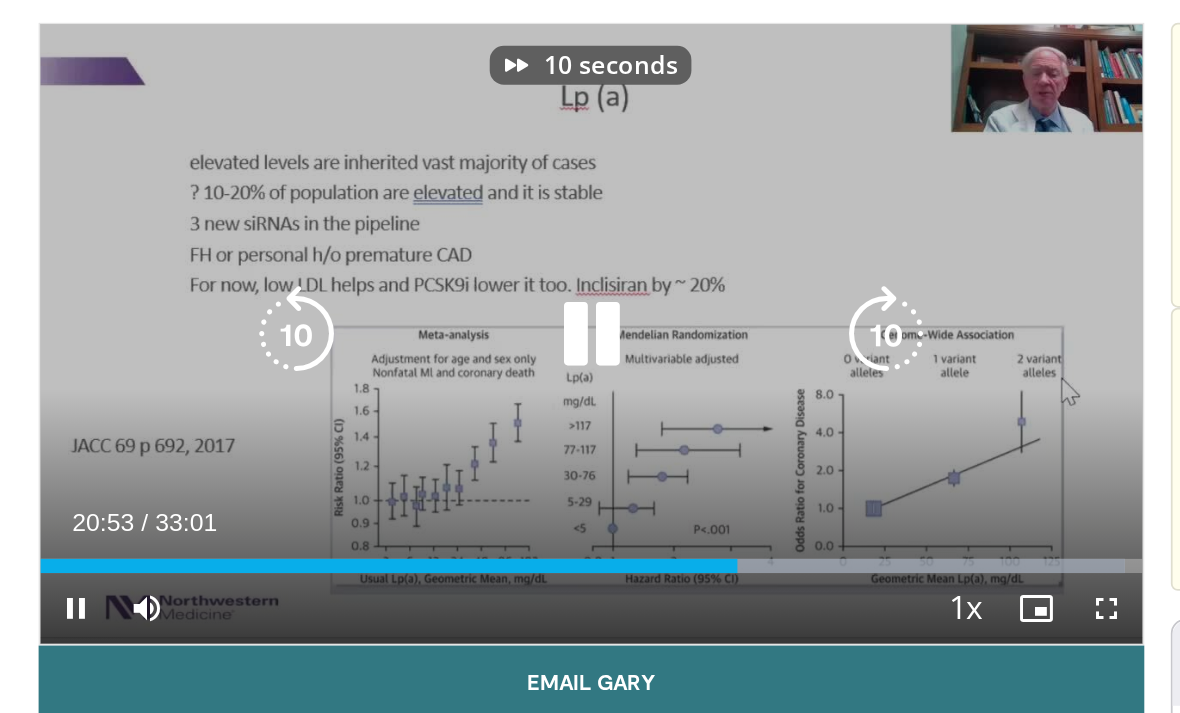 click at bounding box center [589, 272] 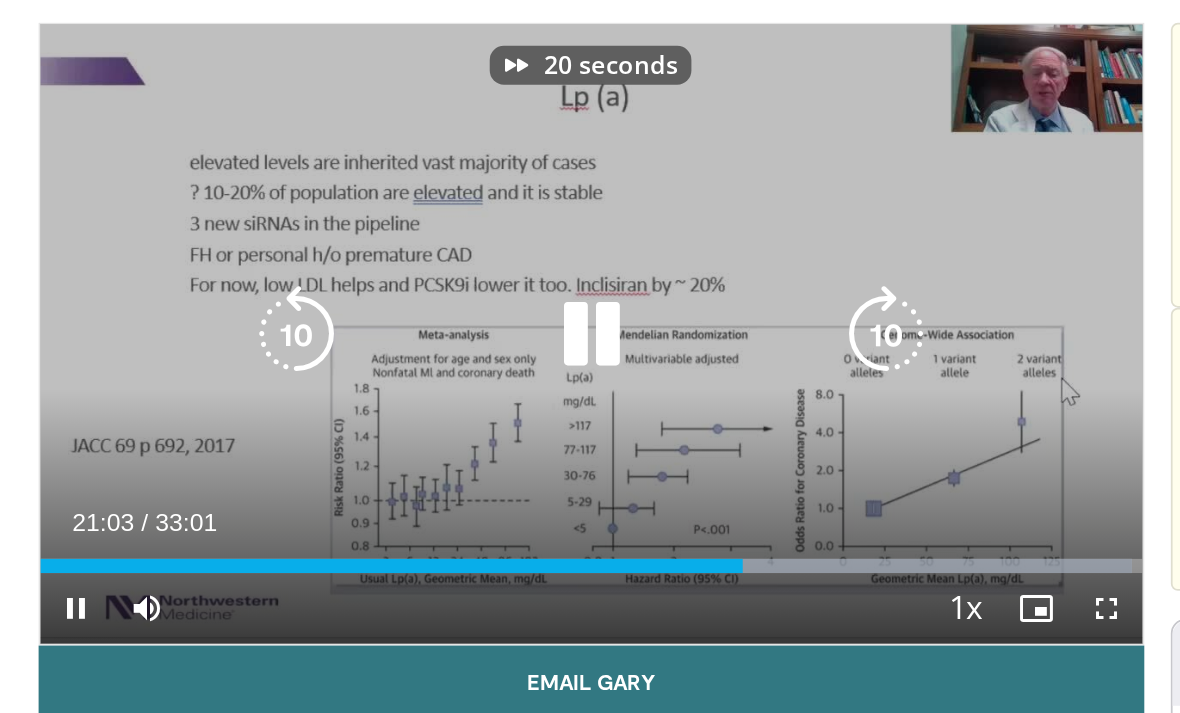 click at bounding box center (589, 272) 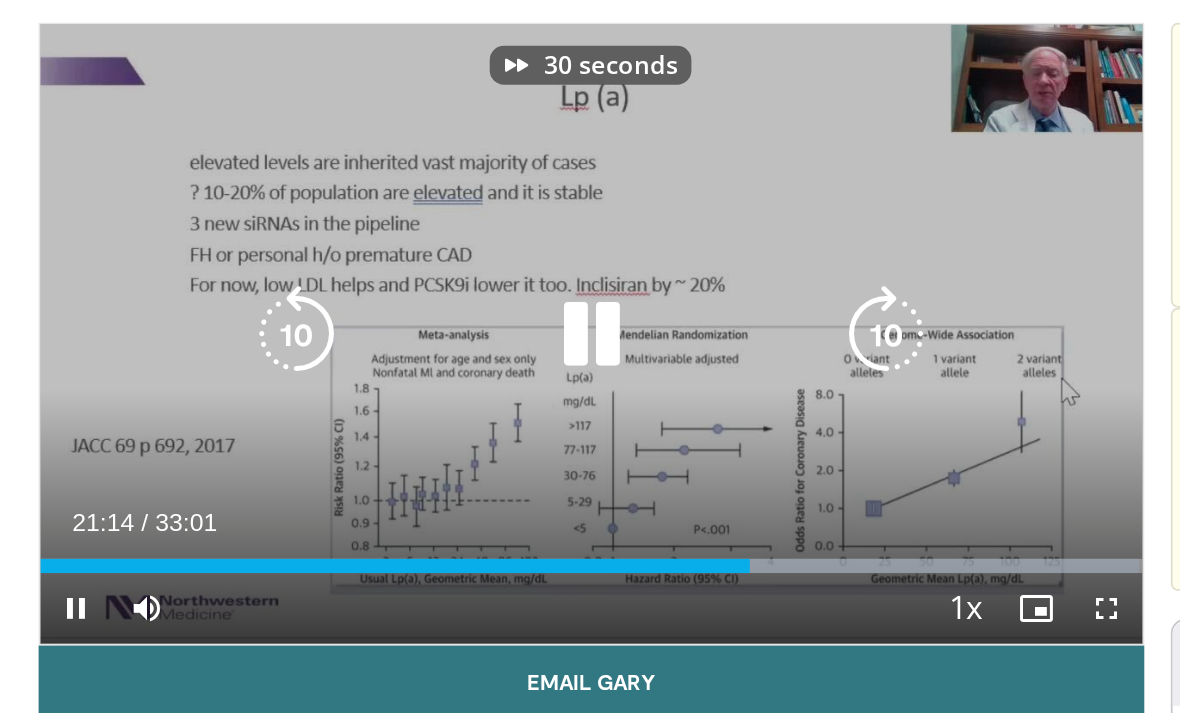 click at bounding box center (589, 272) 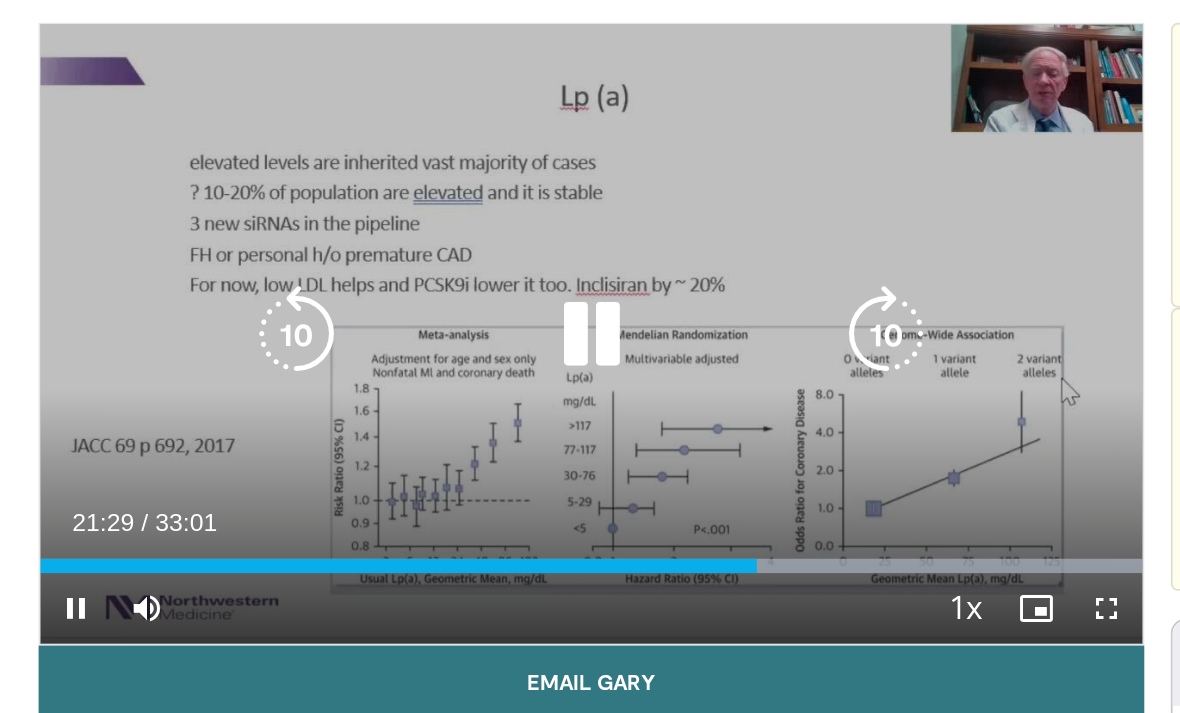 click at bounding box center [589, 272] 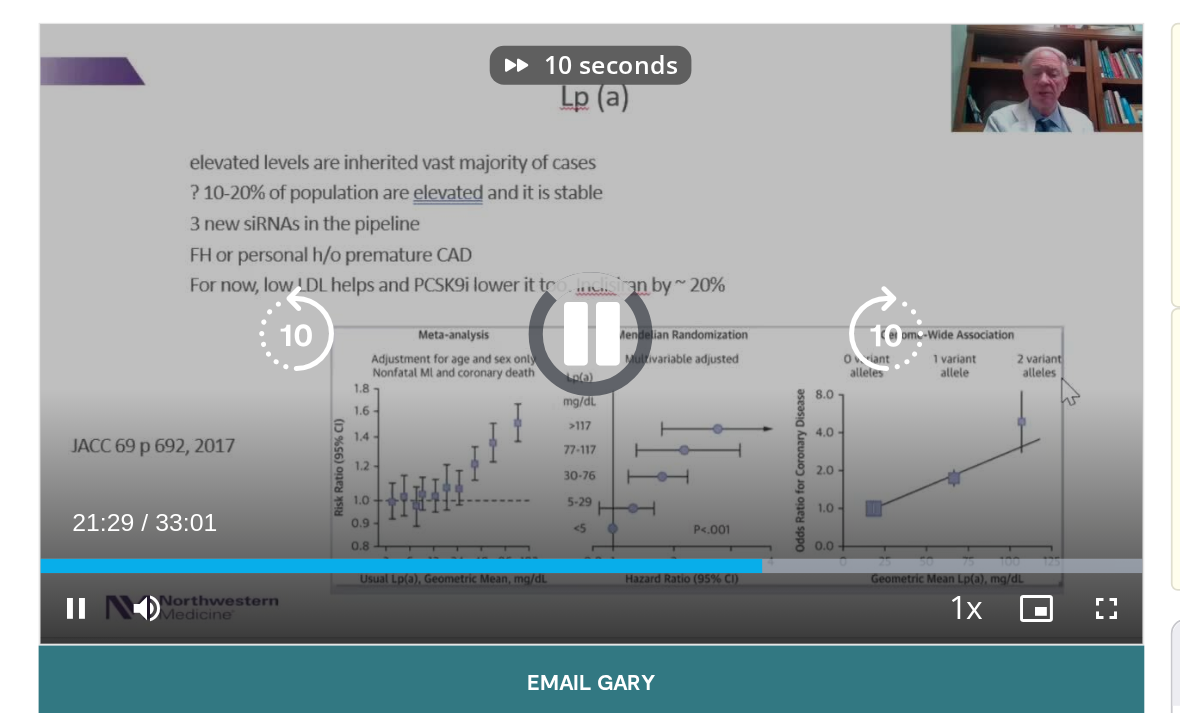 click at bounding box center [589, 272] 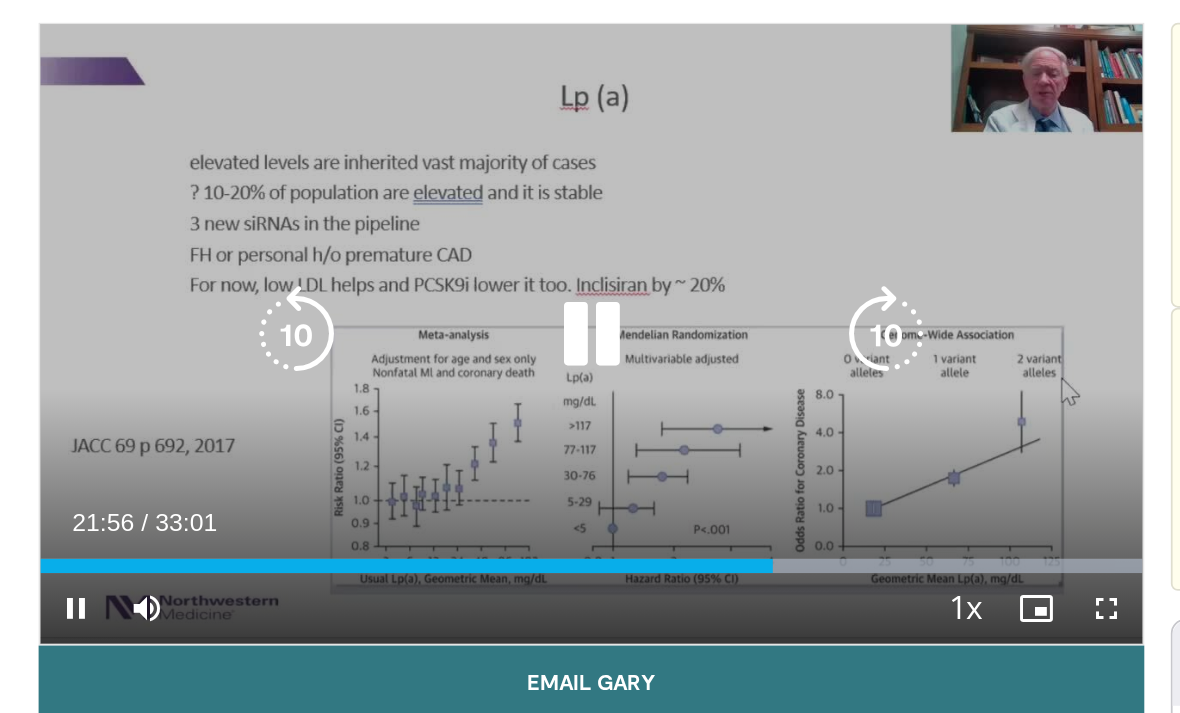 click at bounding box center (589, 272) 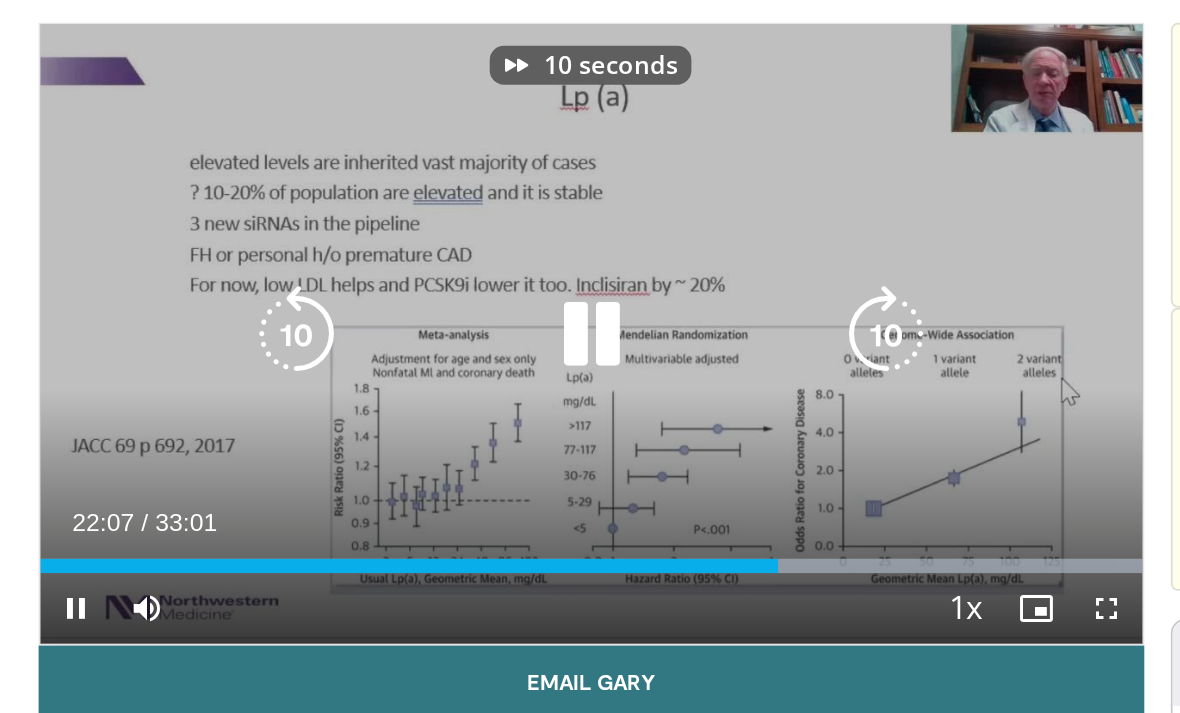 click at bounding box center (589, 272) 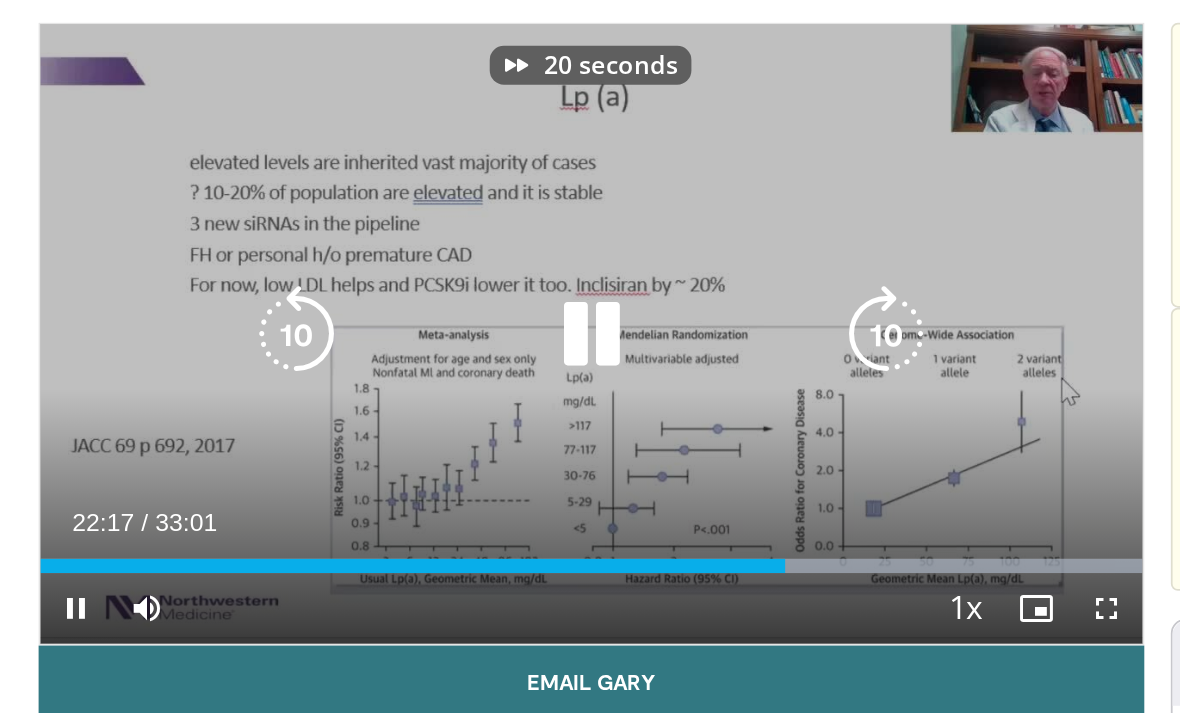 click at bounding box center [589, 272] 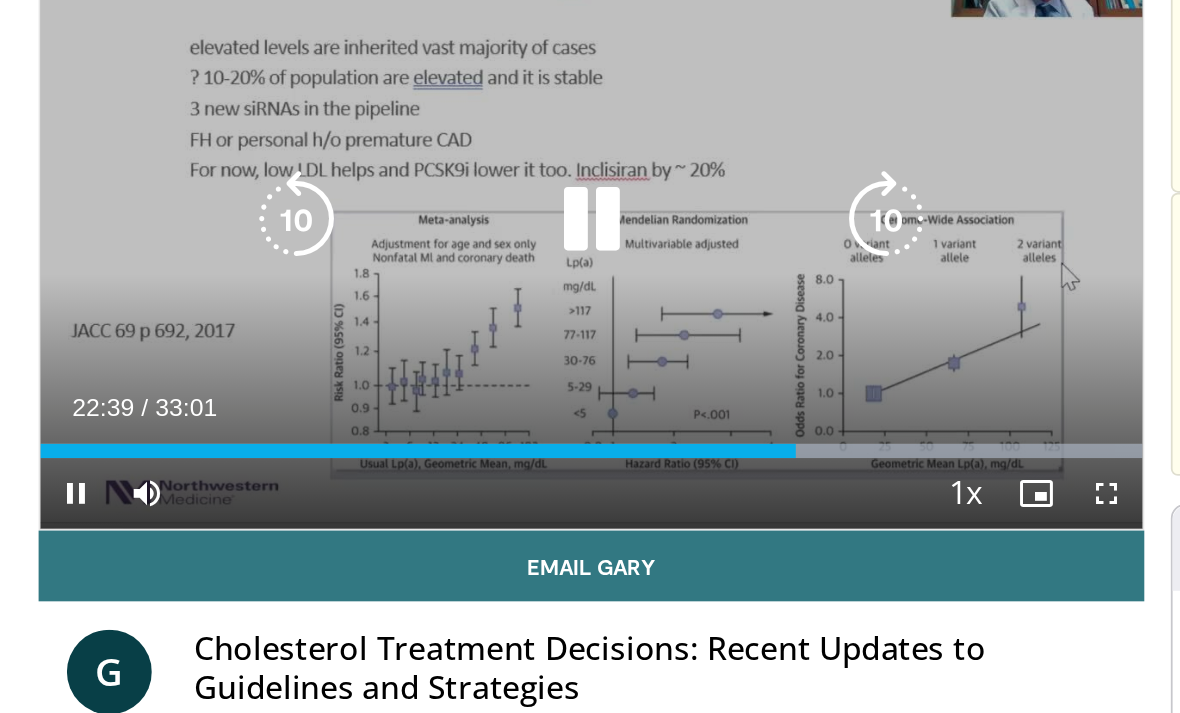 click at bounding box center [422, 272] 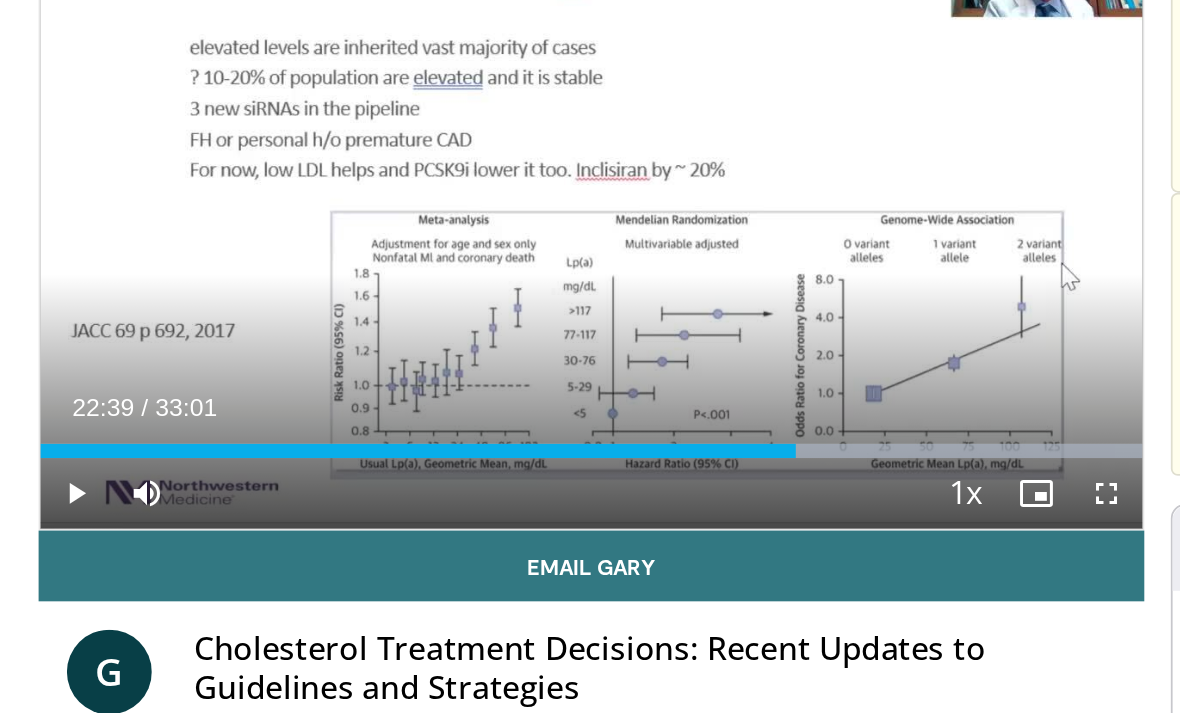 click at bounding box center [422, 272] 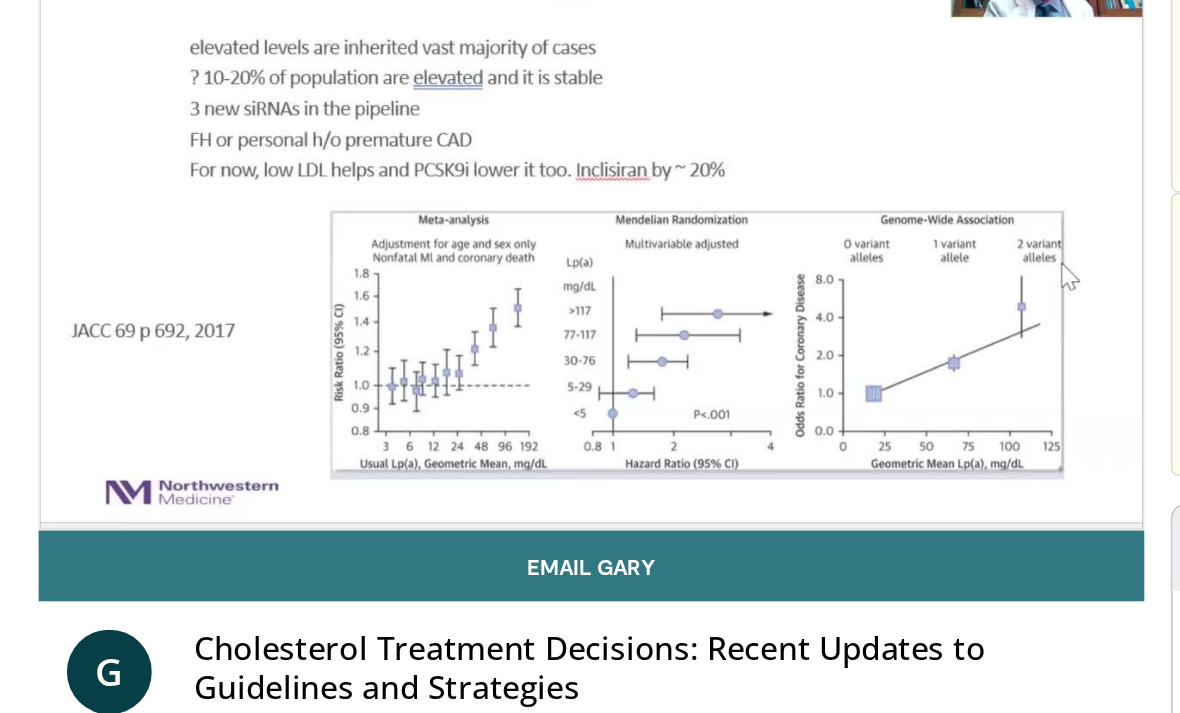 click at bounding box center [422, 272] 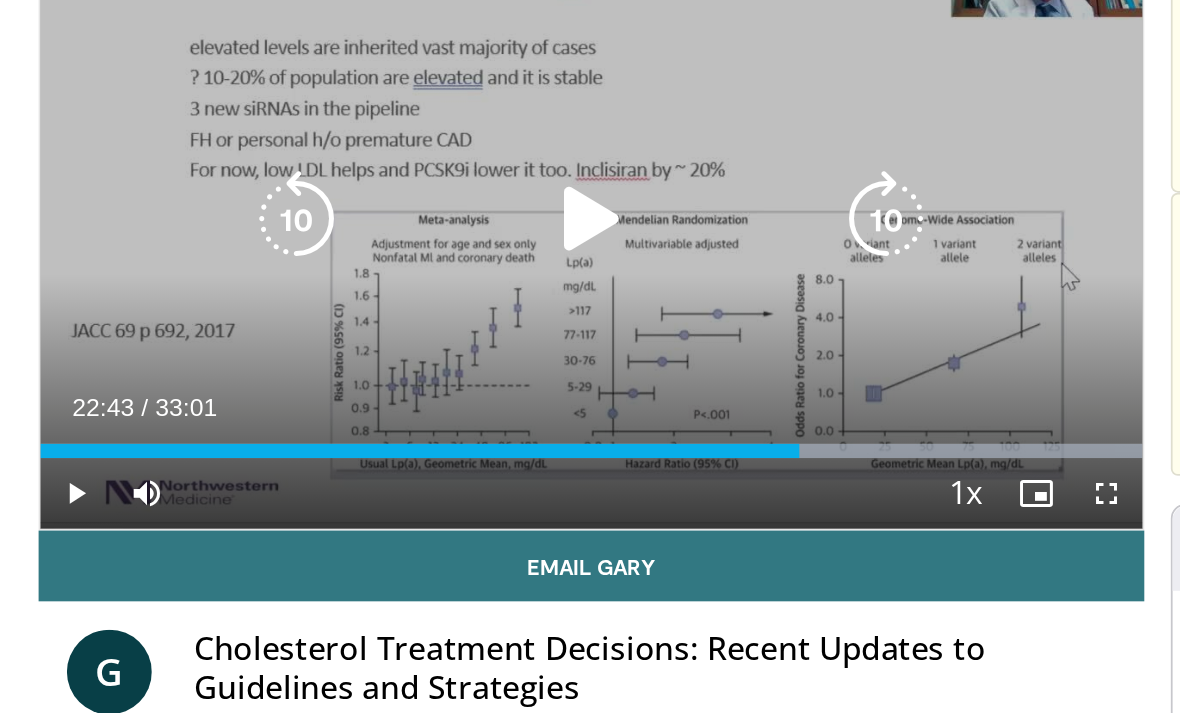 click at bounding box center [422, 272] 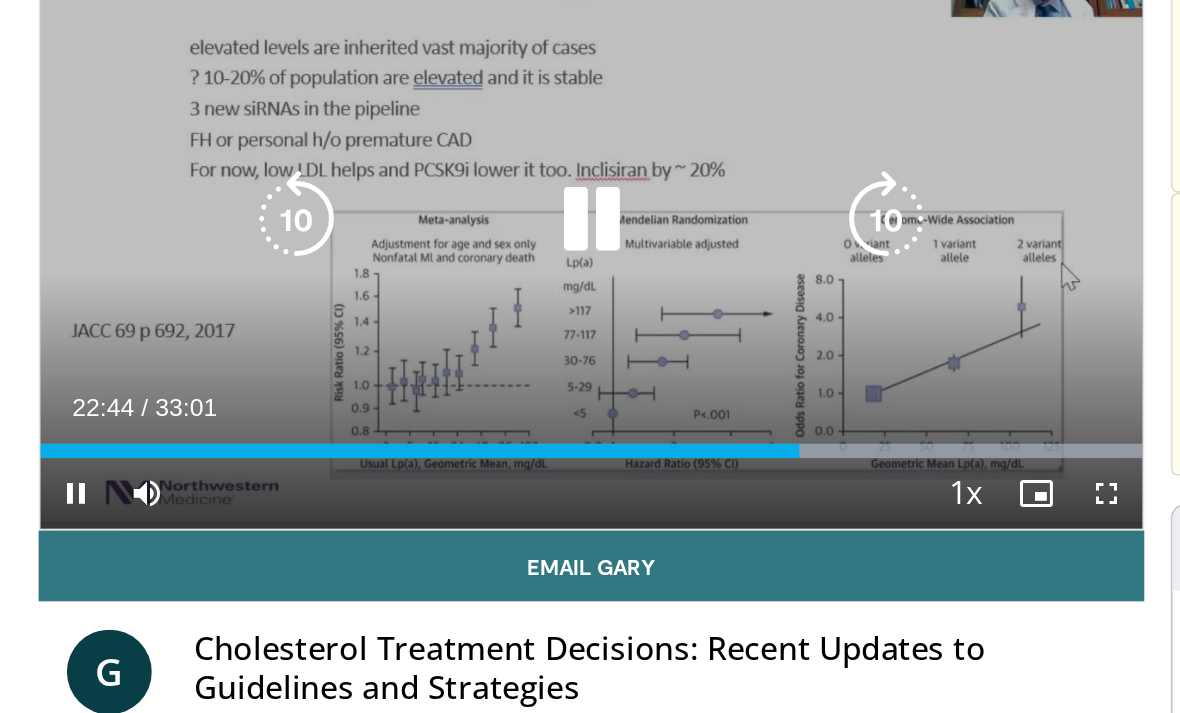 click at bounding box center (422, 272) 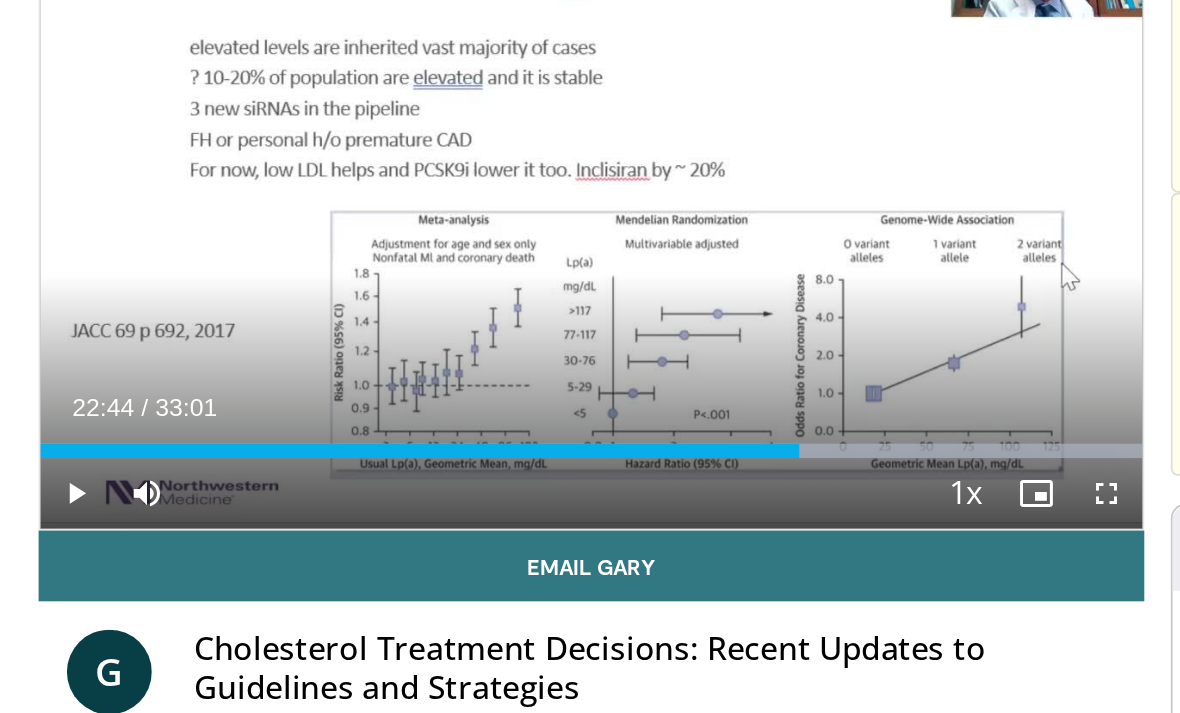 click at bounding box center (422, 272) 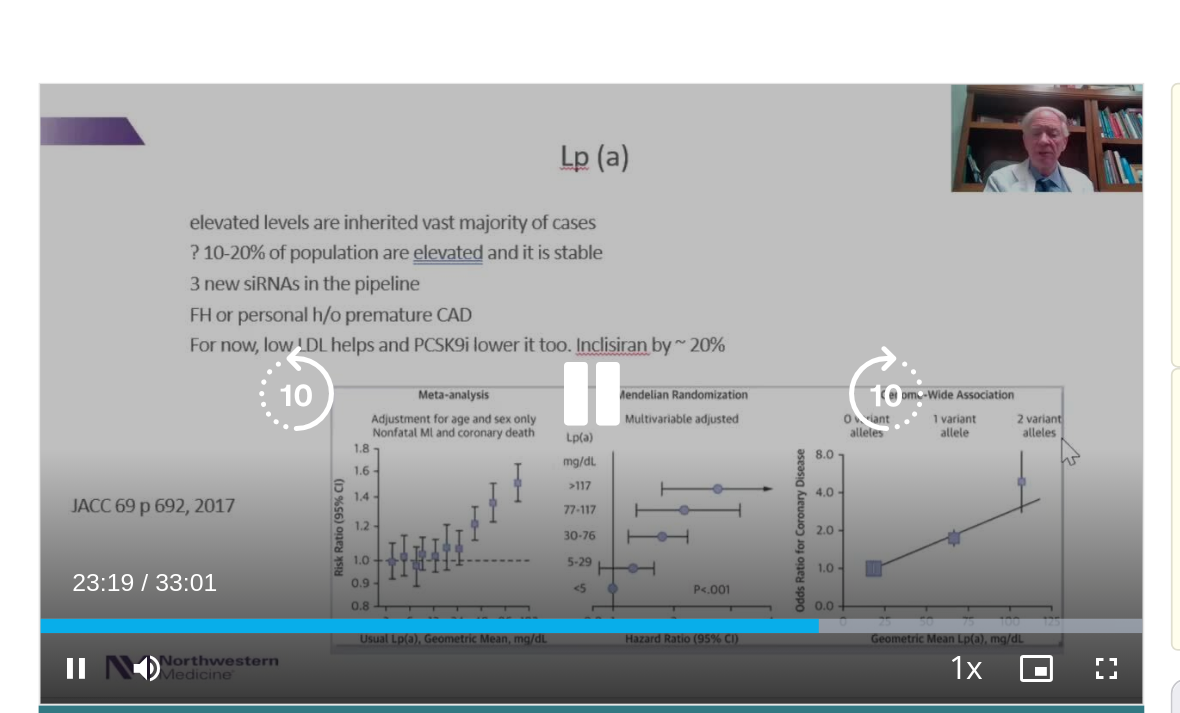 click at bounding box center [589, 272] 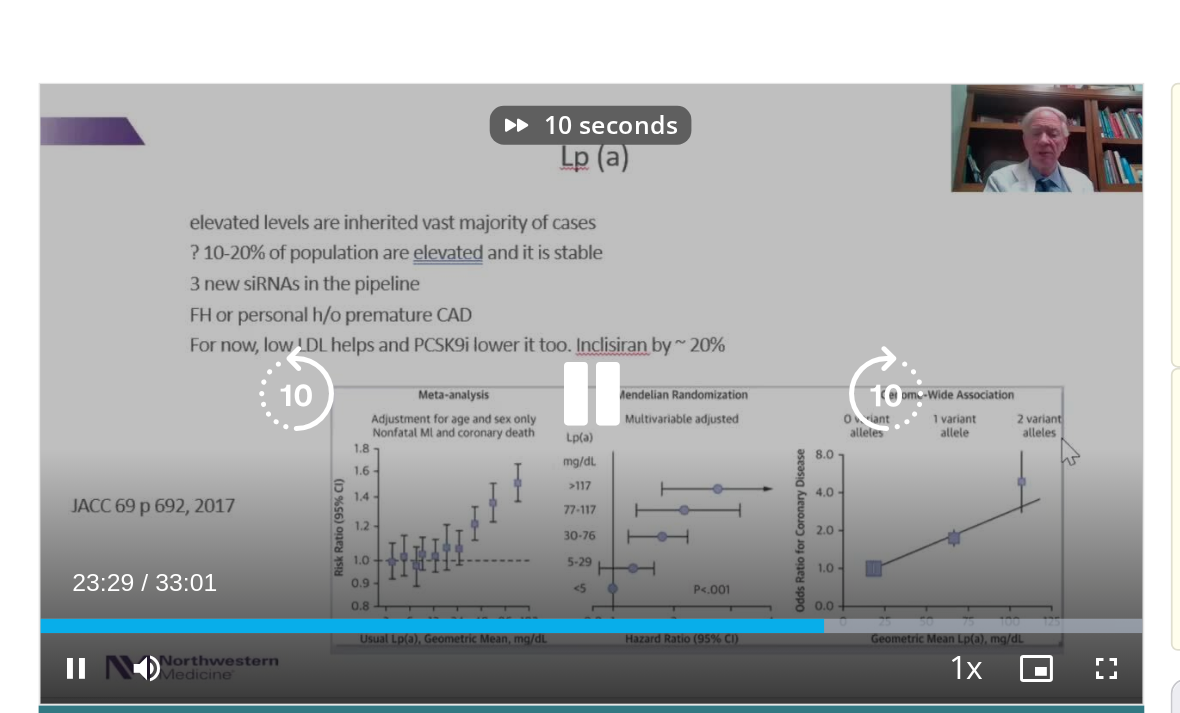 click at bounding box center (589, 272) 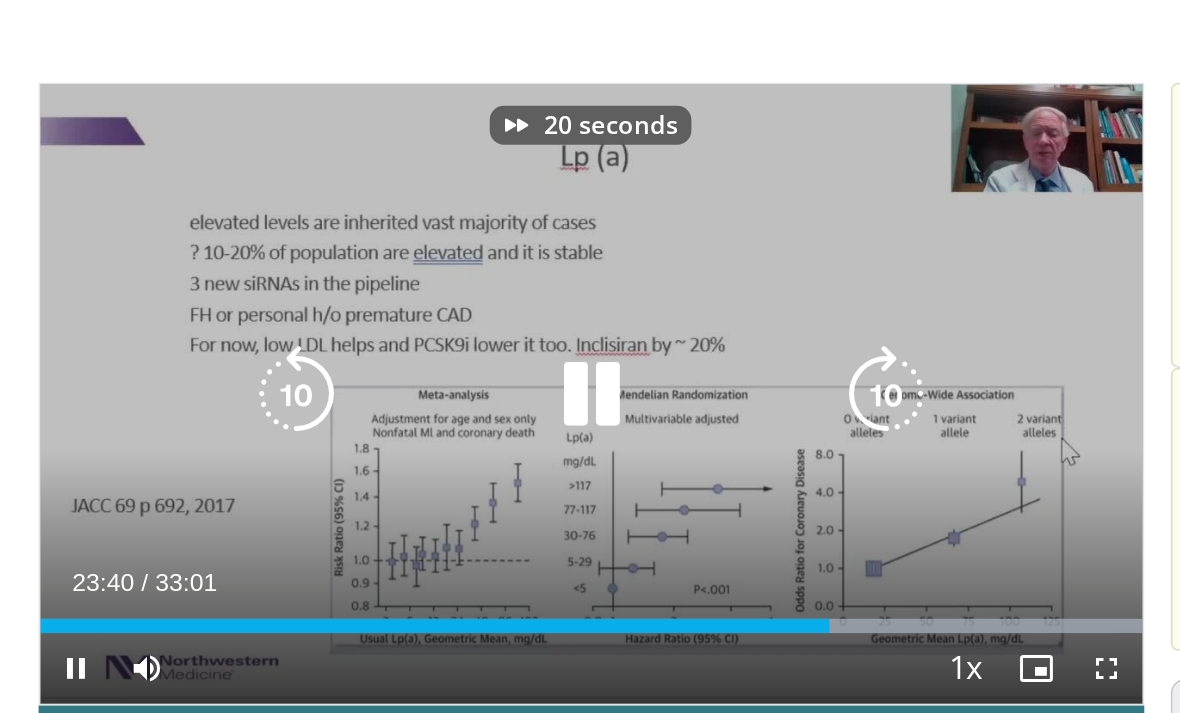 click at bounding box center [589, 272] 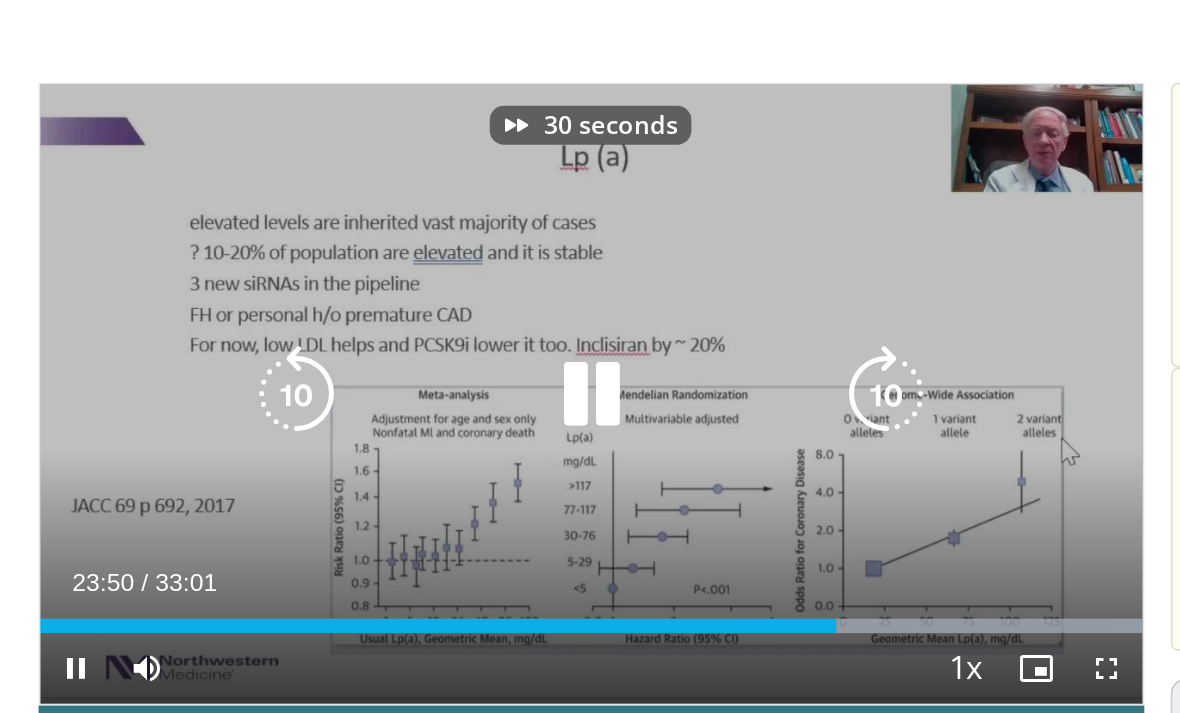 click at bounding box center [589, 272] 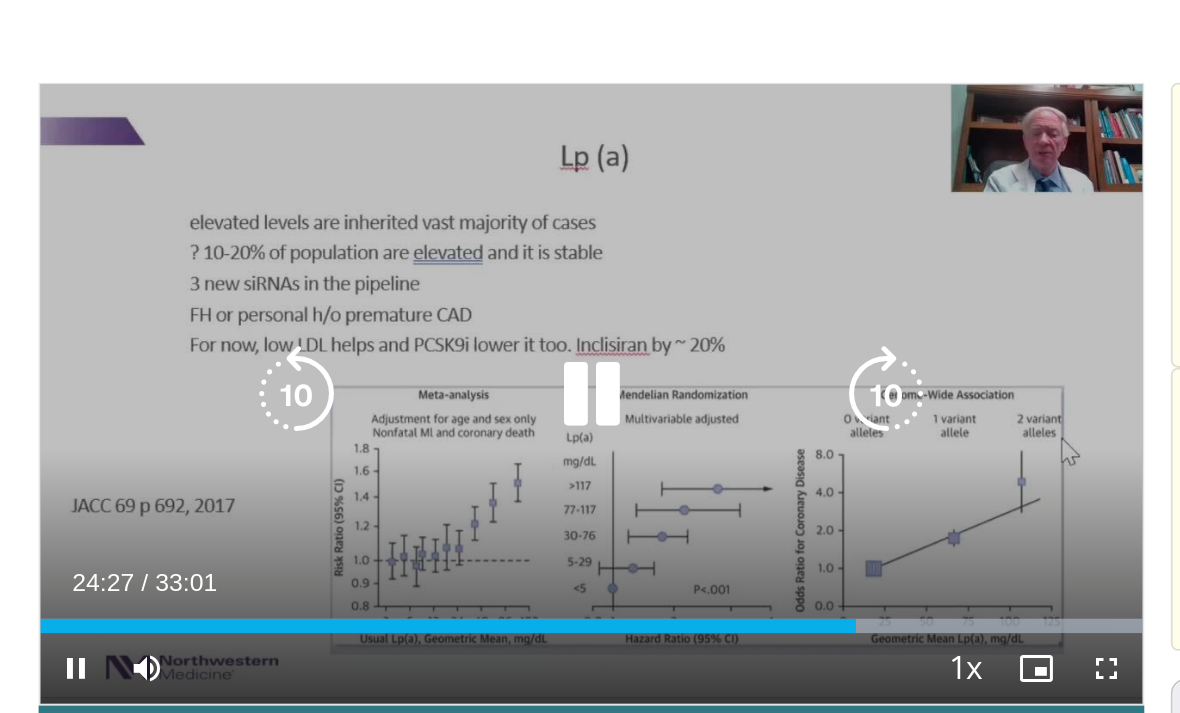 click at bounding box center [589, 272] 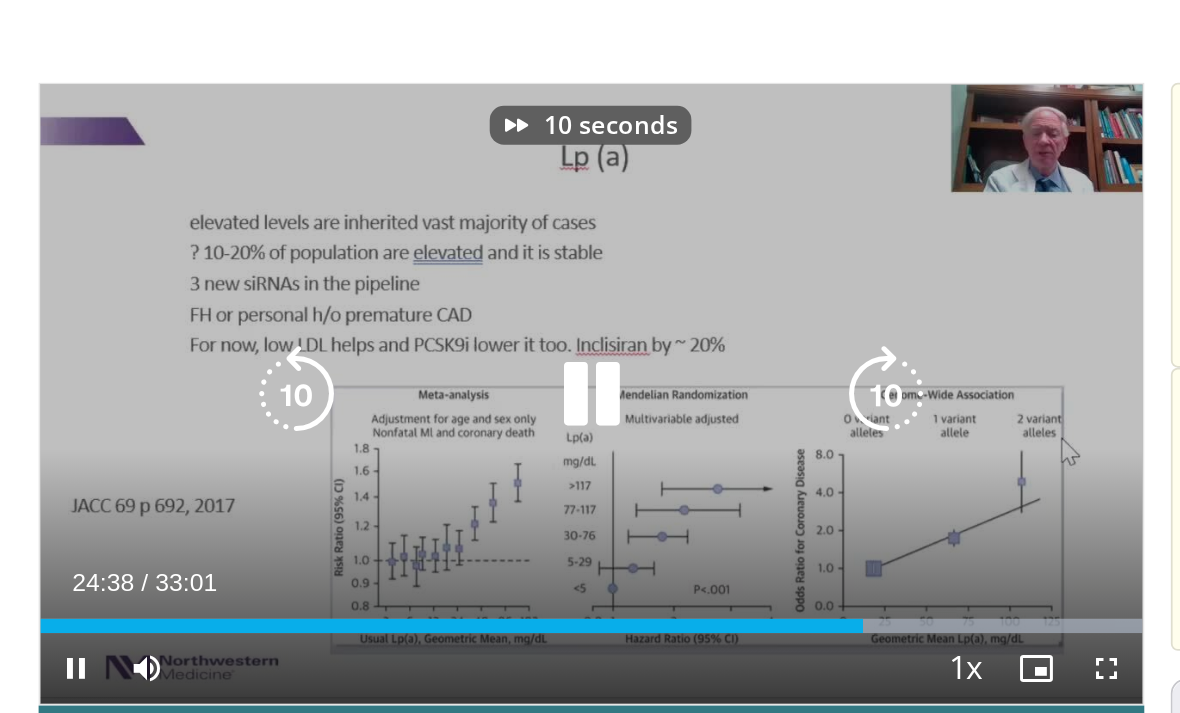 click at bounding box center [589, 272] 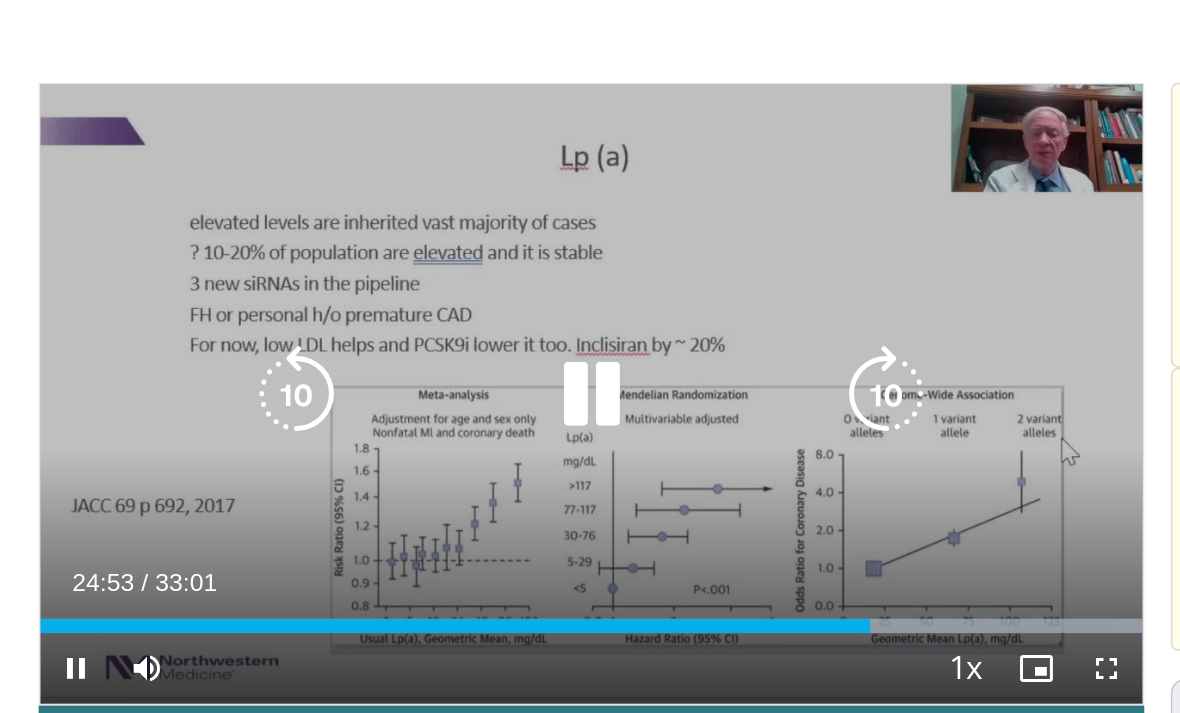 click at bounding box center (589, 272) 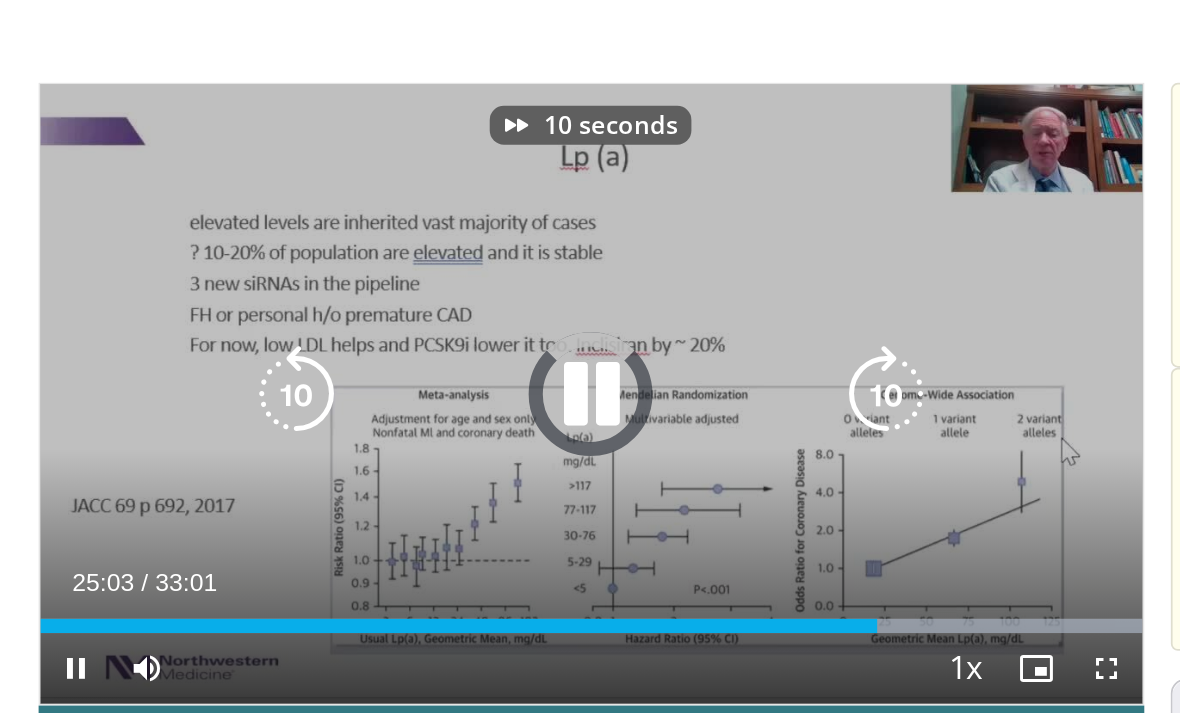 click at bounding box center [589, 272] 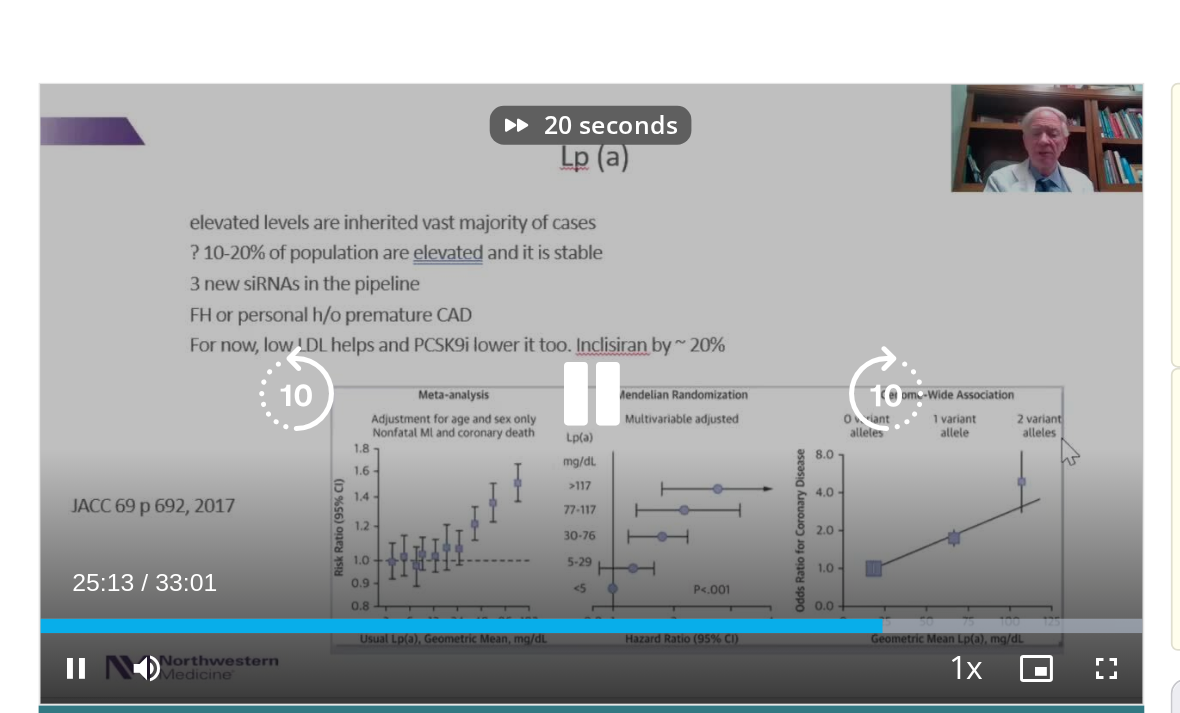 click at bounding box center [589, 272] 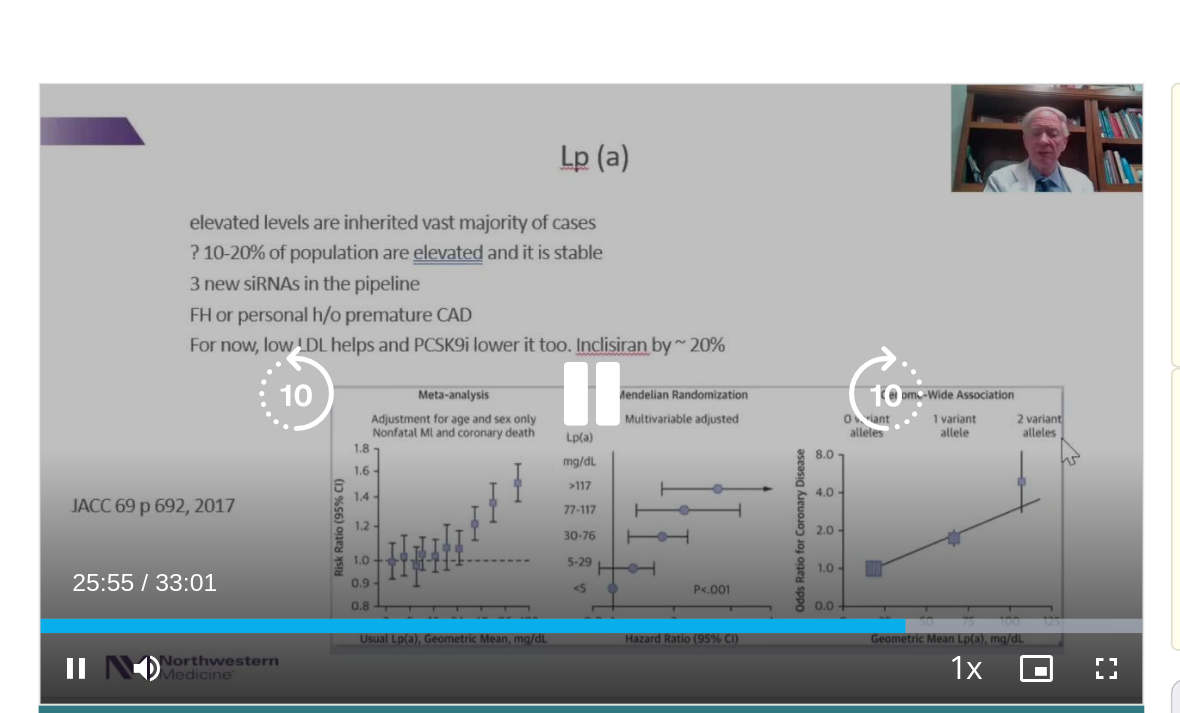 click at bounding box center (589, 272) 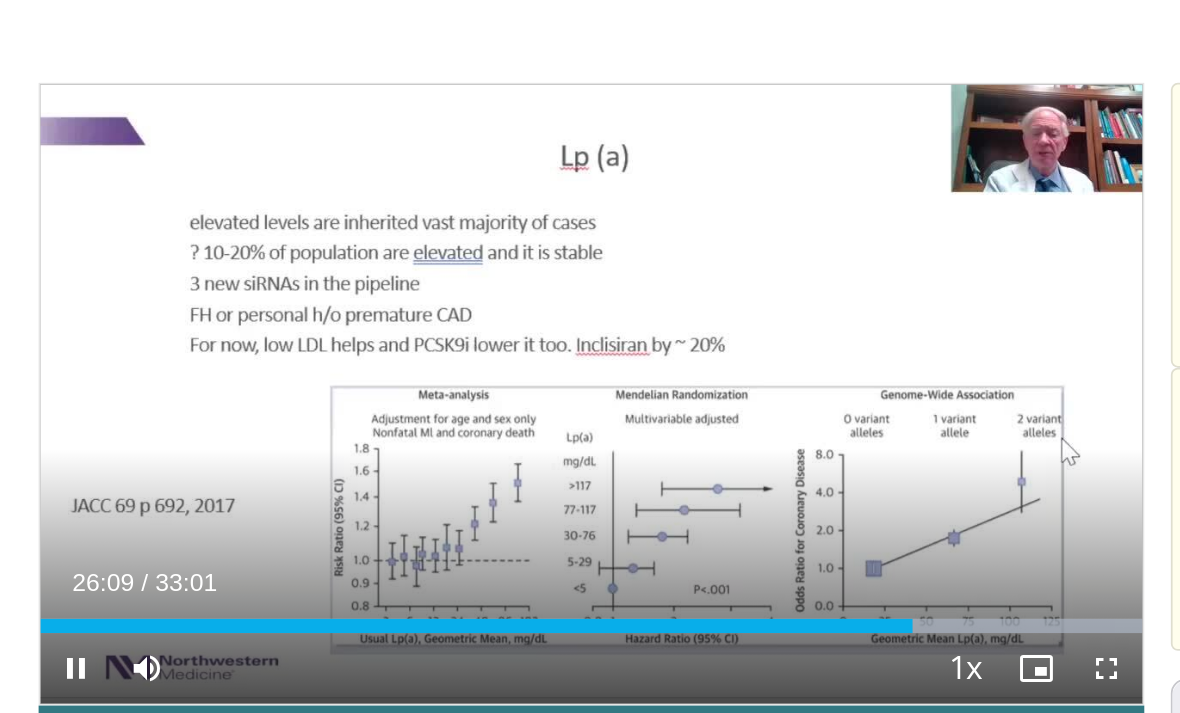 click at bounding box center (589, 272) 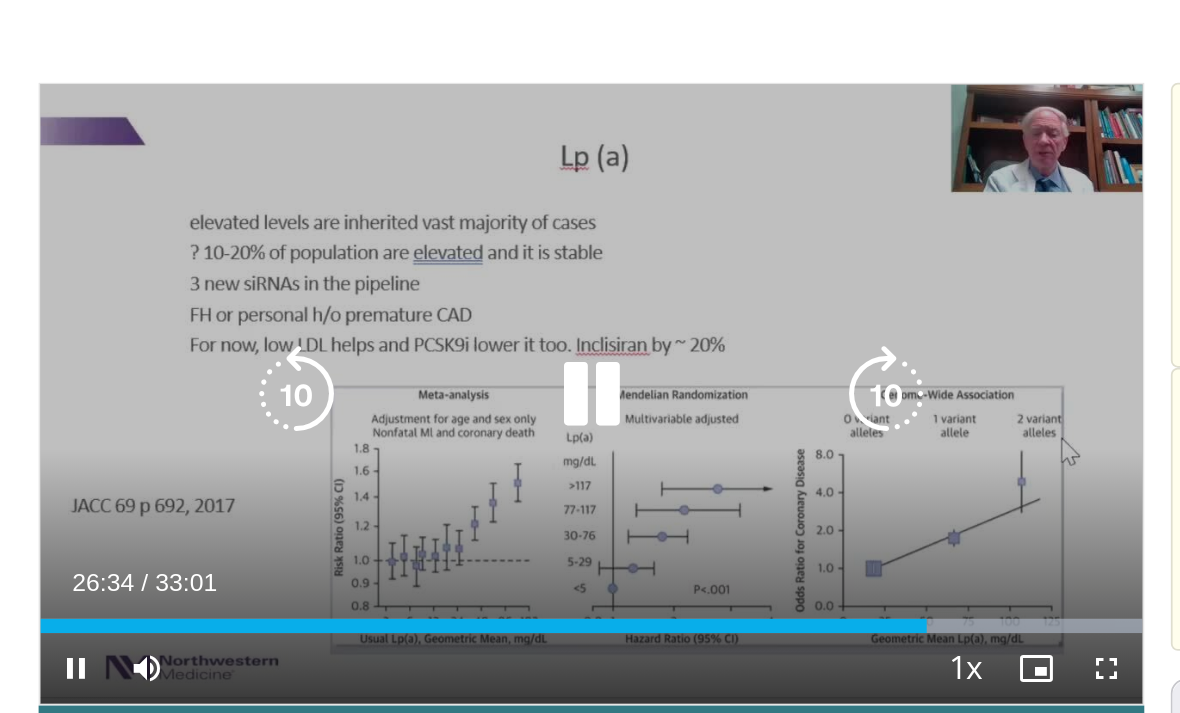 click at bounding box center (589, 272) 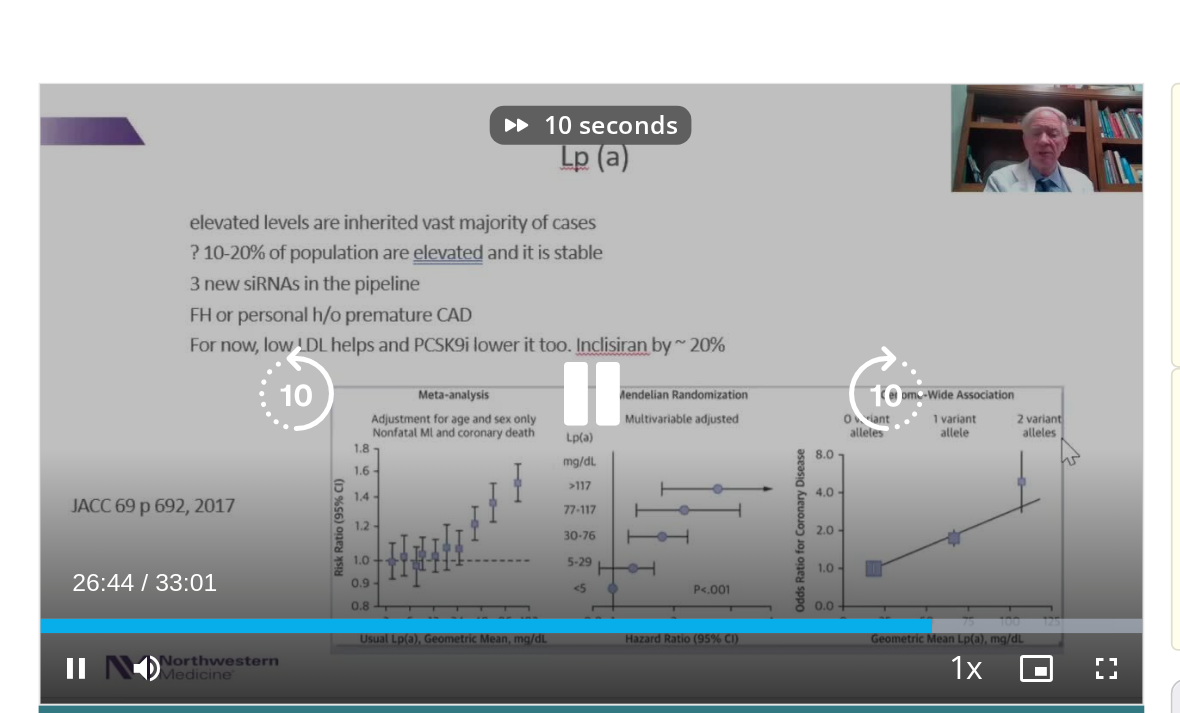 click at bounding box center (589, 272) 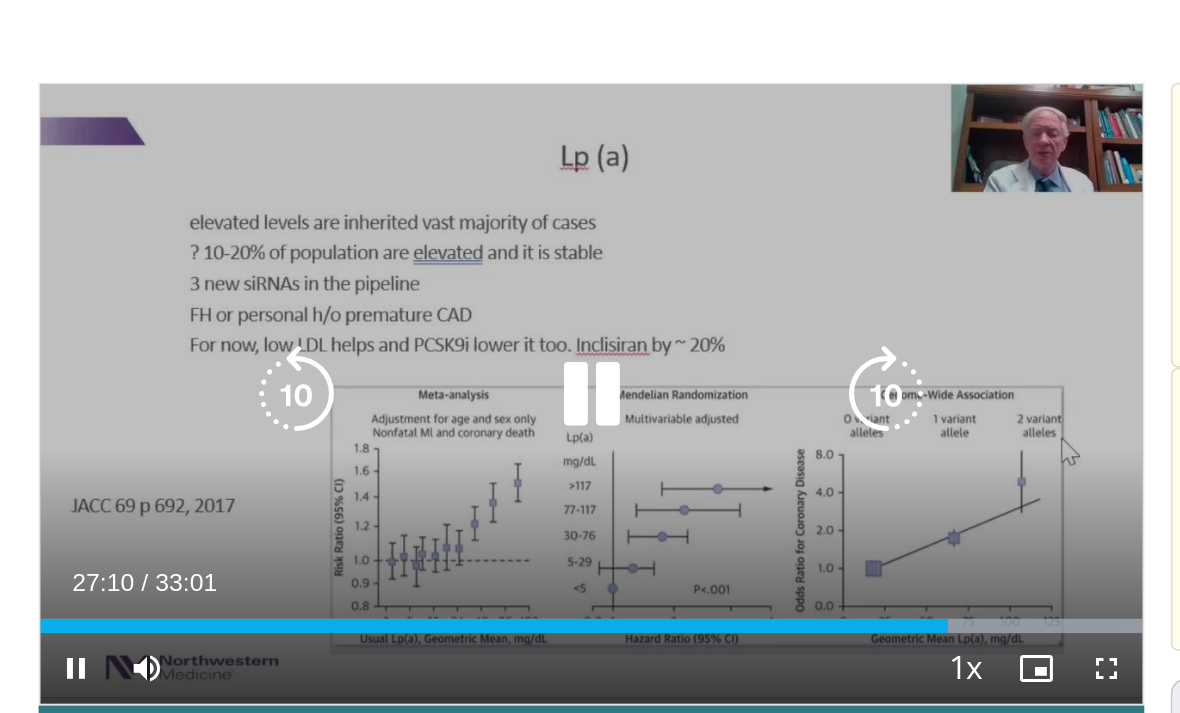 click at bounding box center [589, 272] 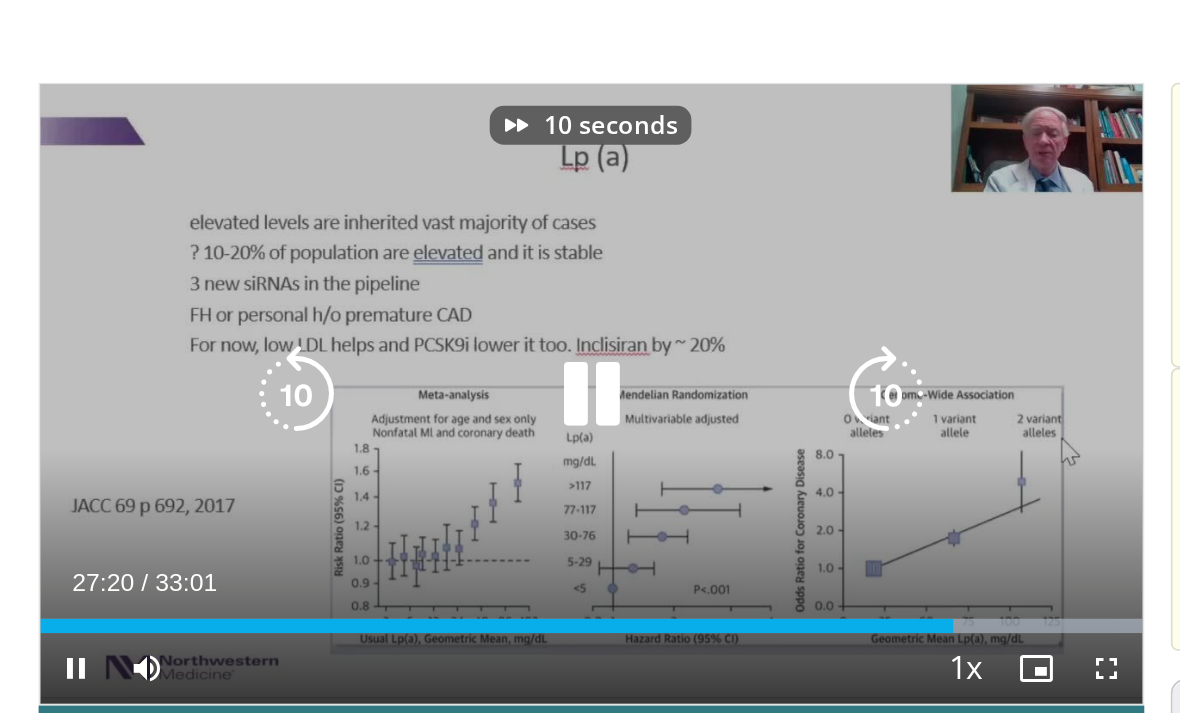 click at bounding box center (589, 272) 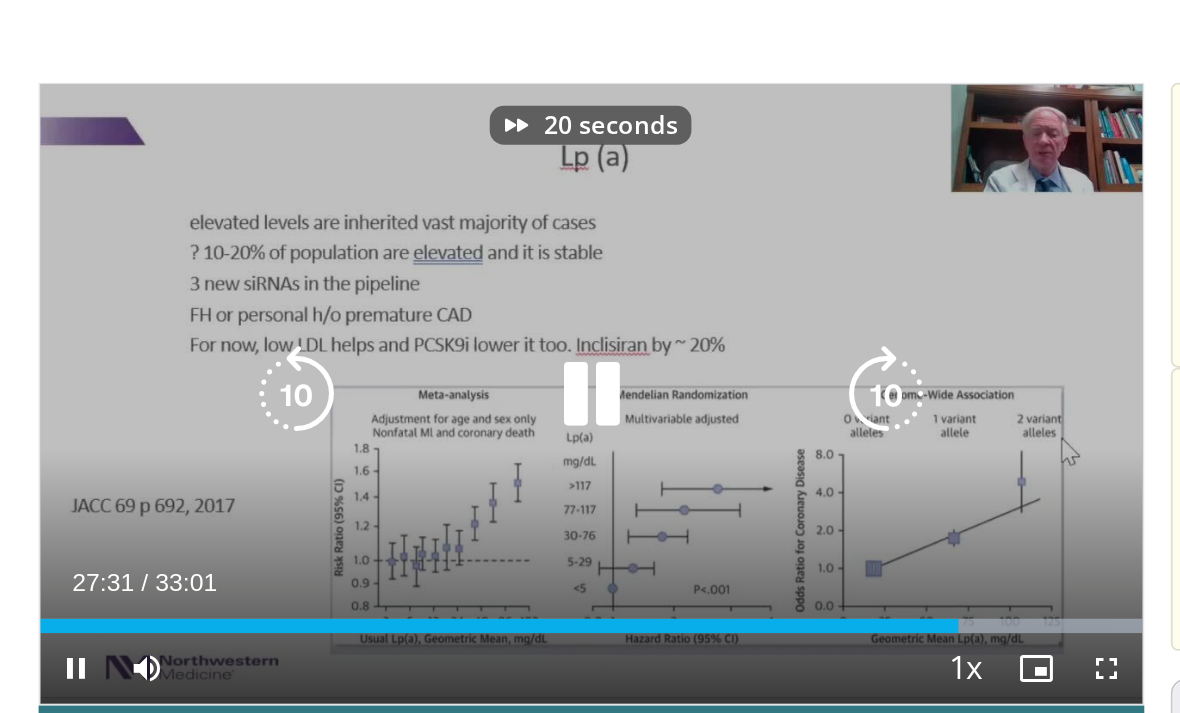 click at bounding box center [589, 272] 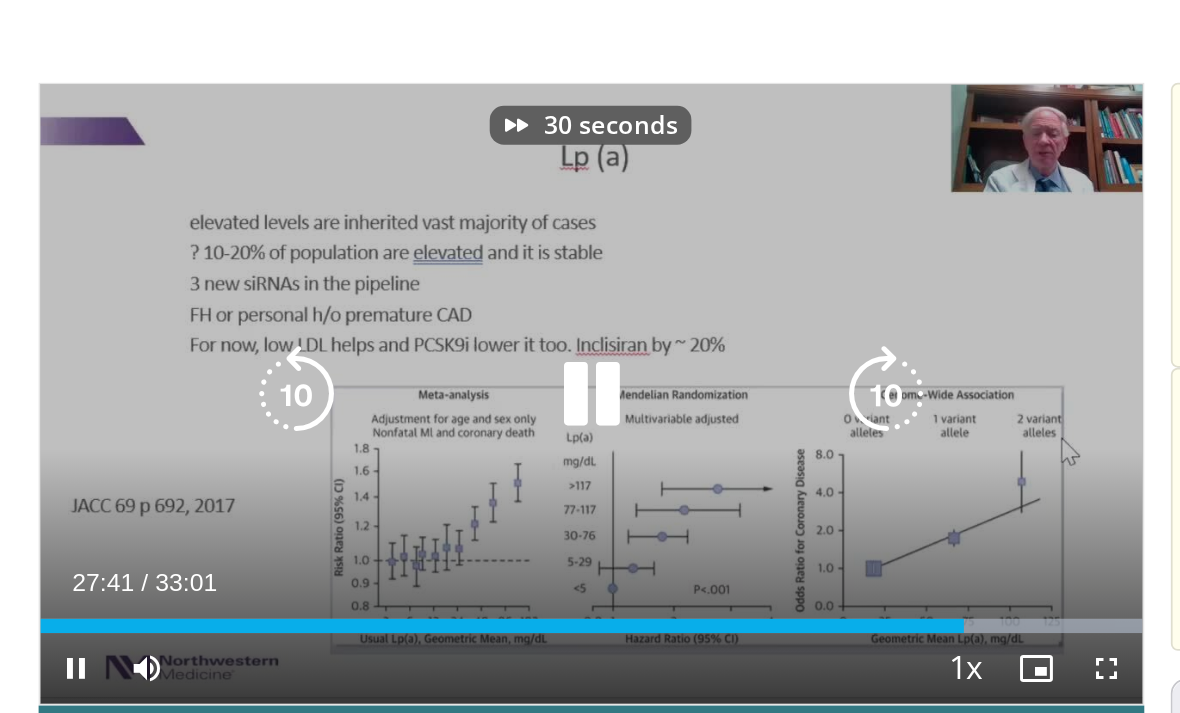 click at bounding box center [589, 272] 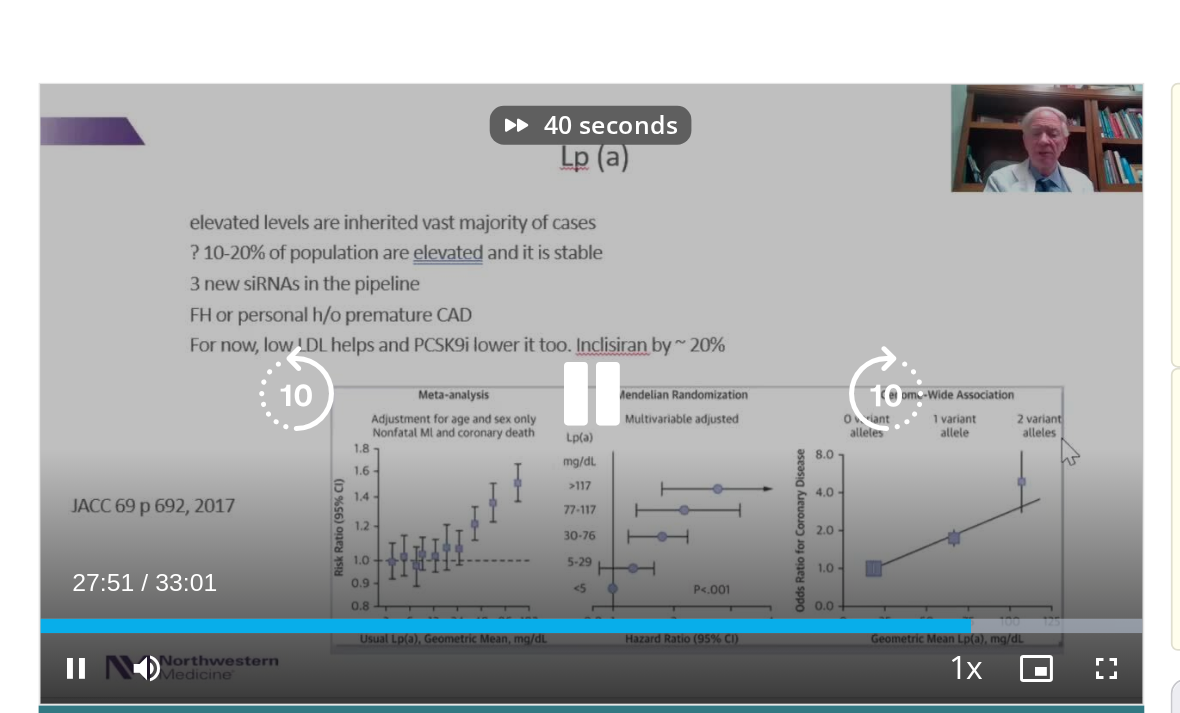 click at bounding box center [589, 272] 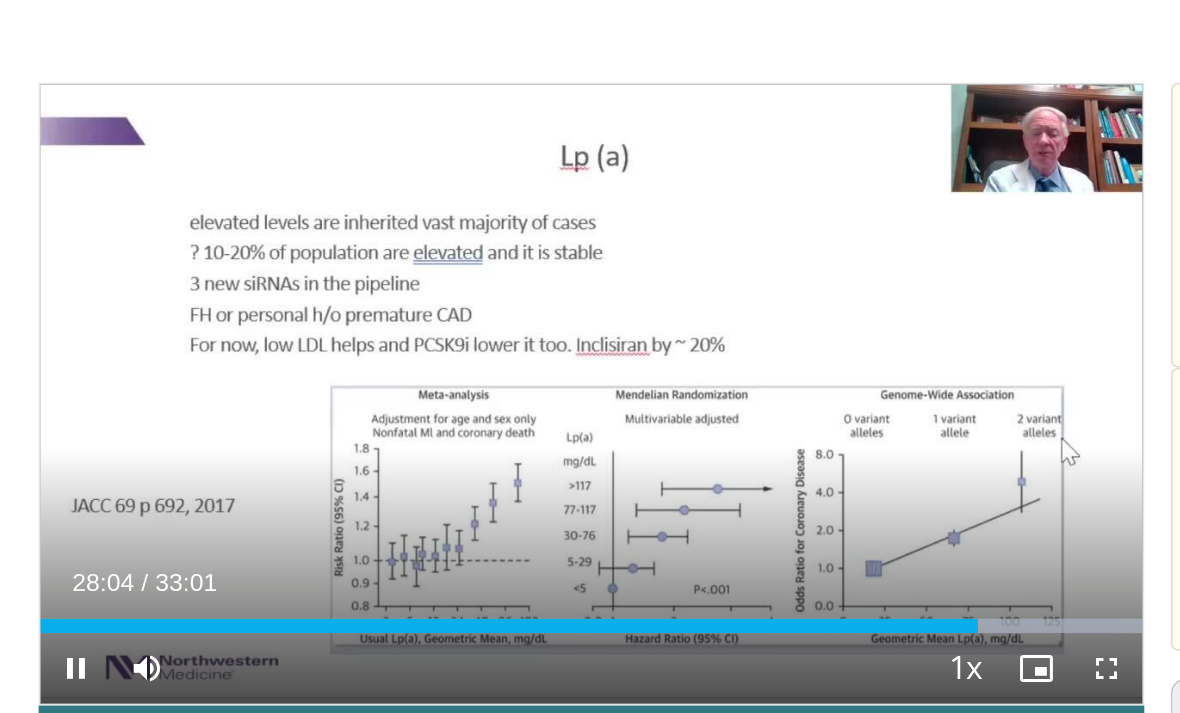 click at bounding box center [589, 272] 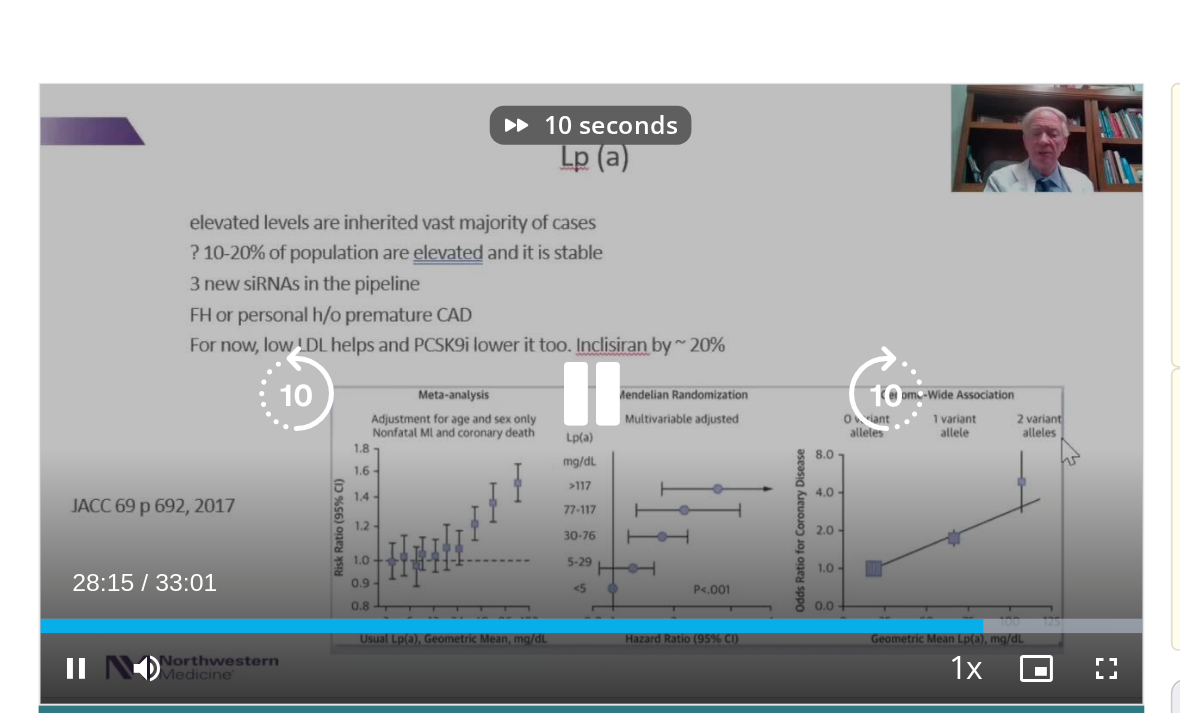 click at bounding box center [589, 272] 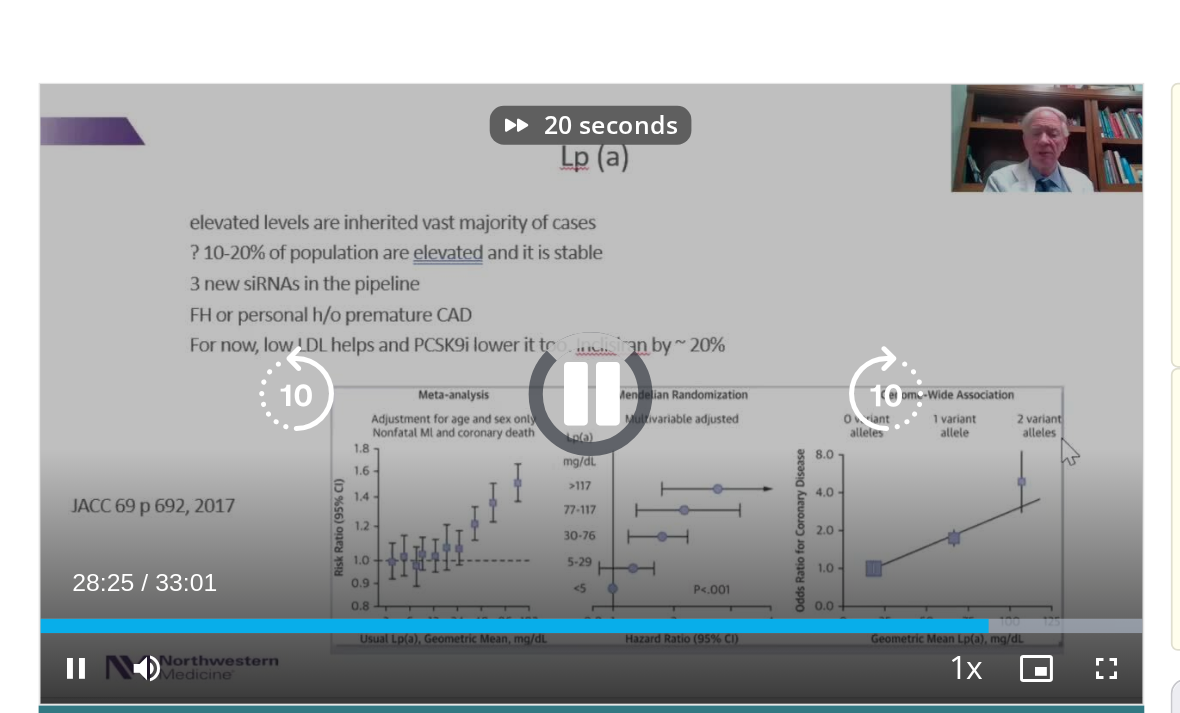 click at bounding box center [589, 272] 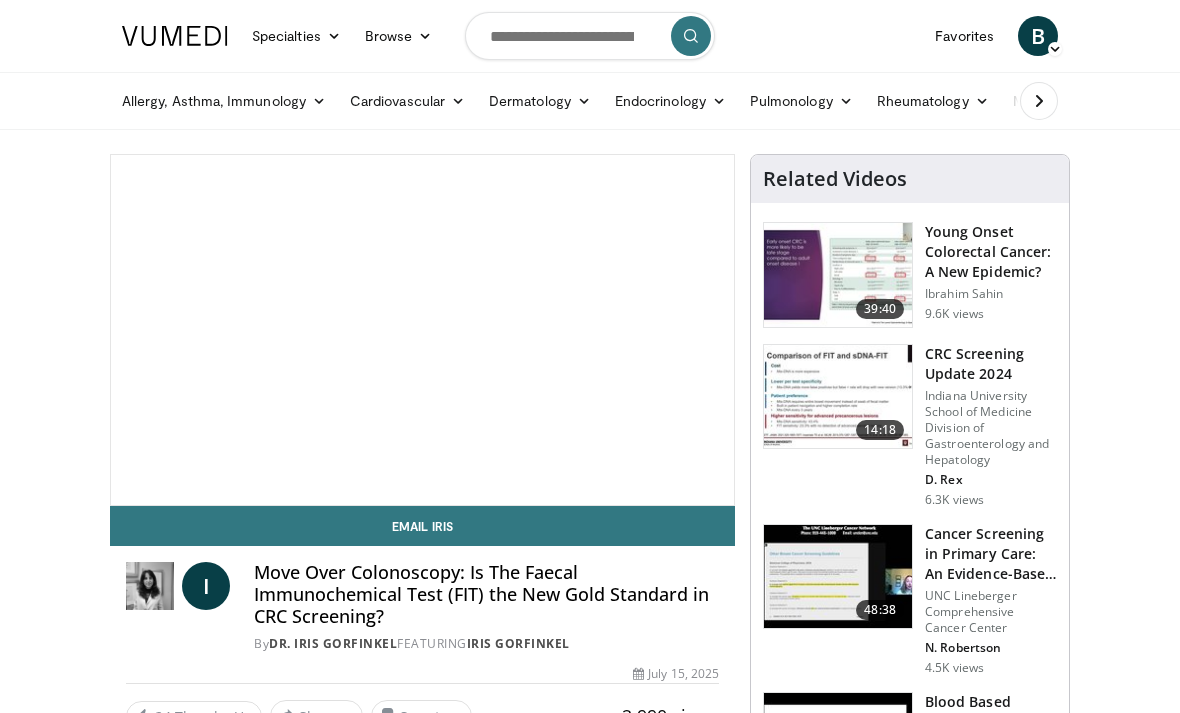 scroll, scrollTop: 0, scrollLeft: 0, axis: both 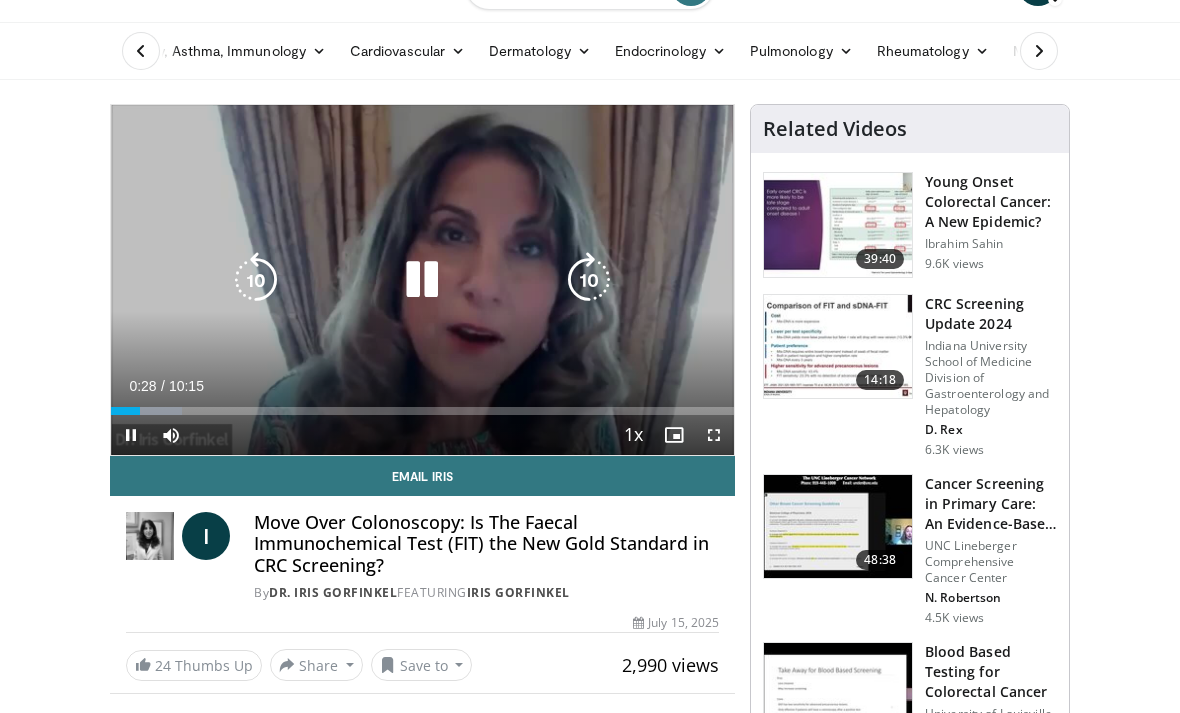 click at bounding box center (589, 280) 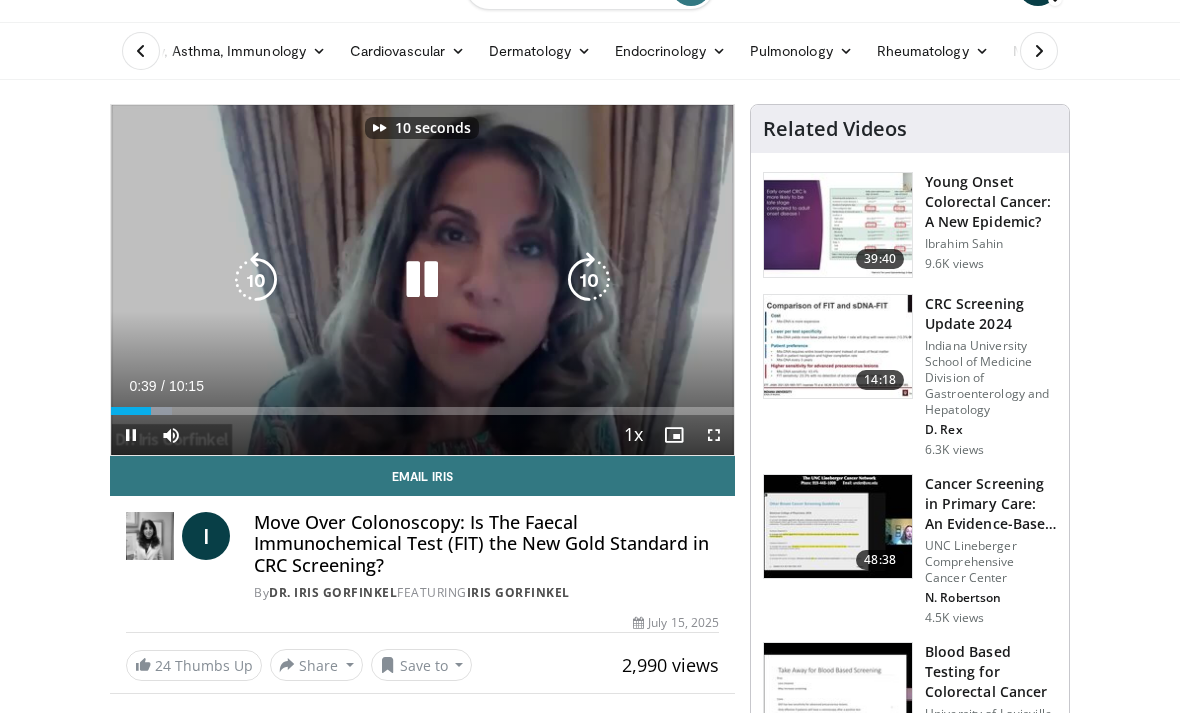 click at bounding box center [589, 280] 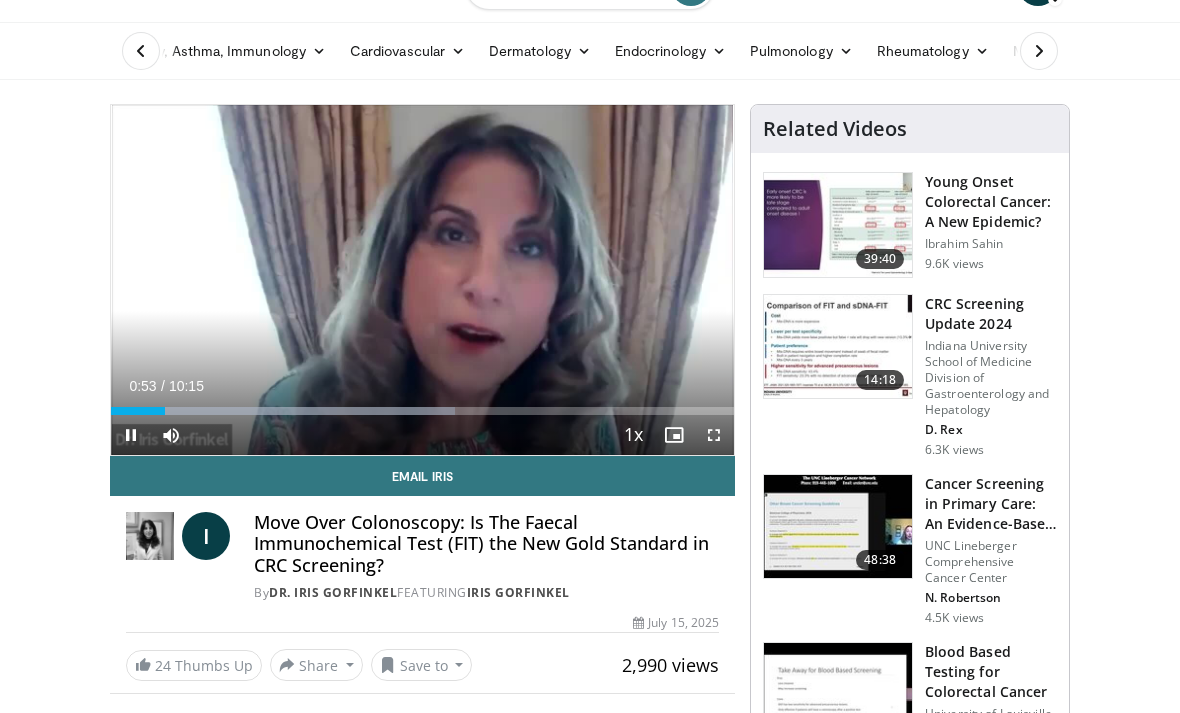 click at bounding box center [589, 280] 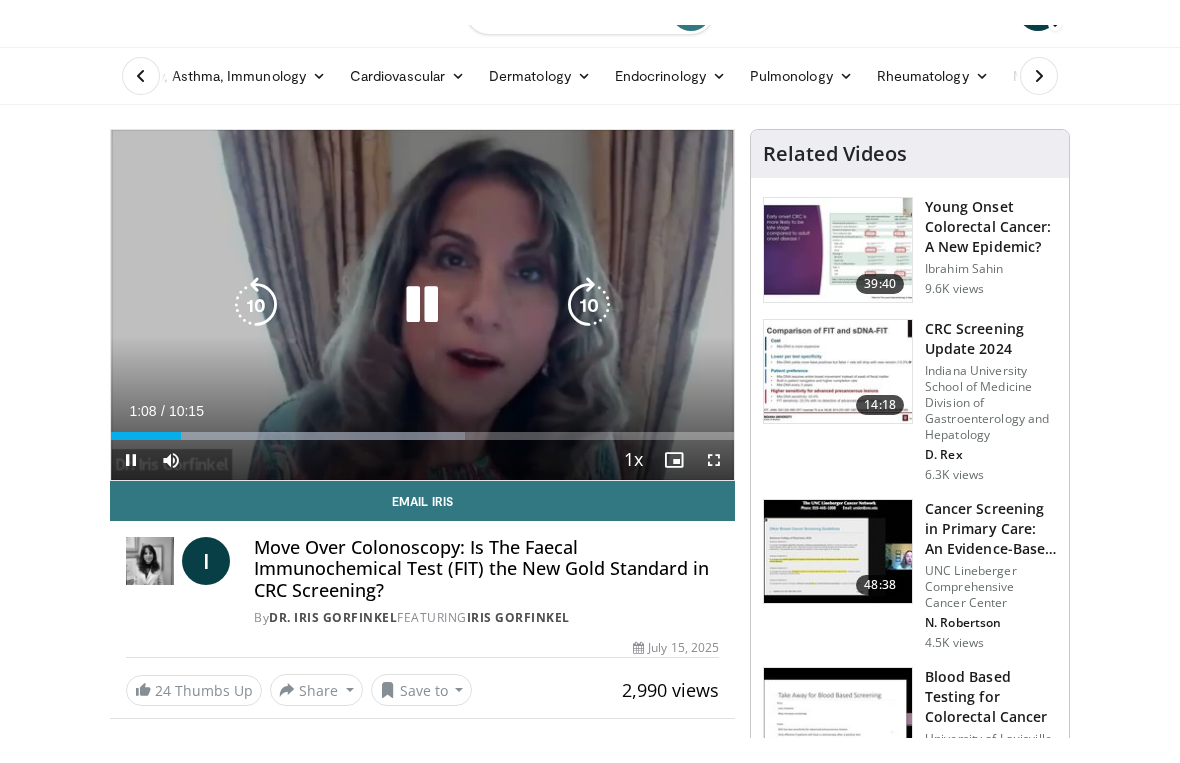 scroll, scrollTop: 24, scrollLeft: 0, axis: vertical 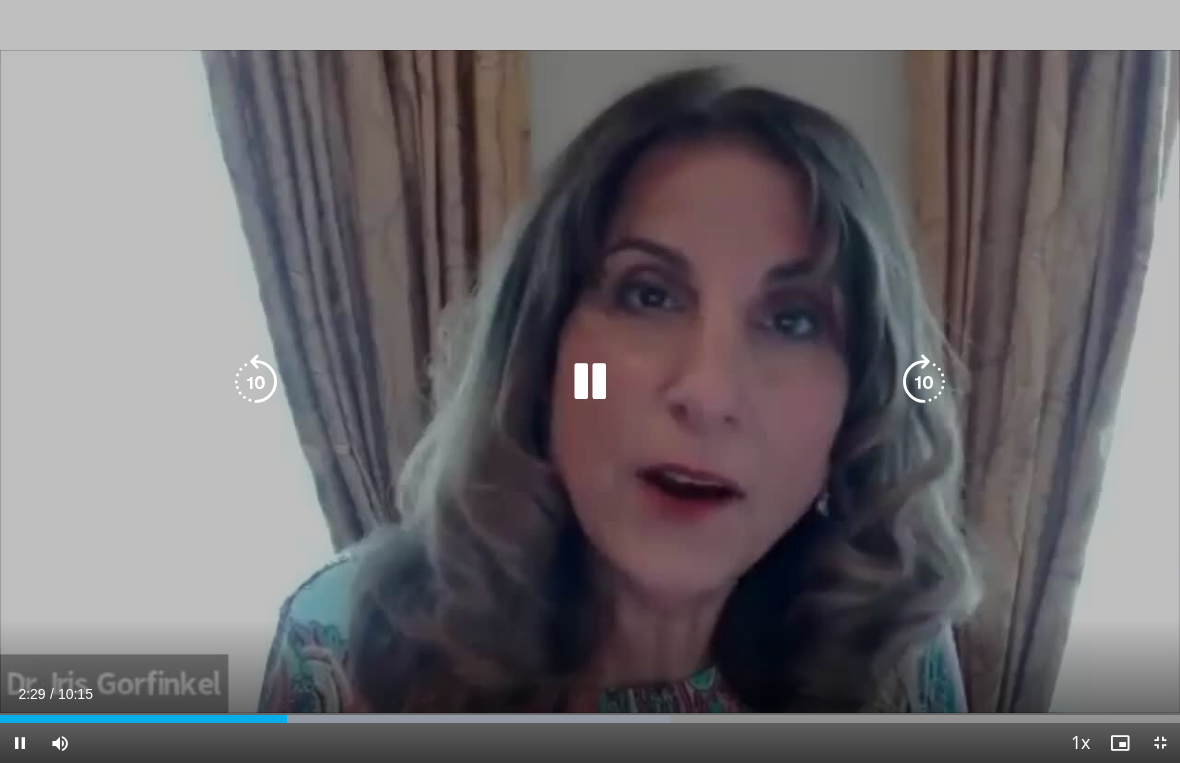 click at bounding box center (590, 382) 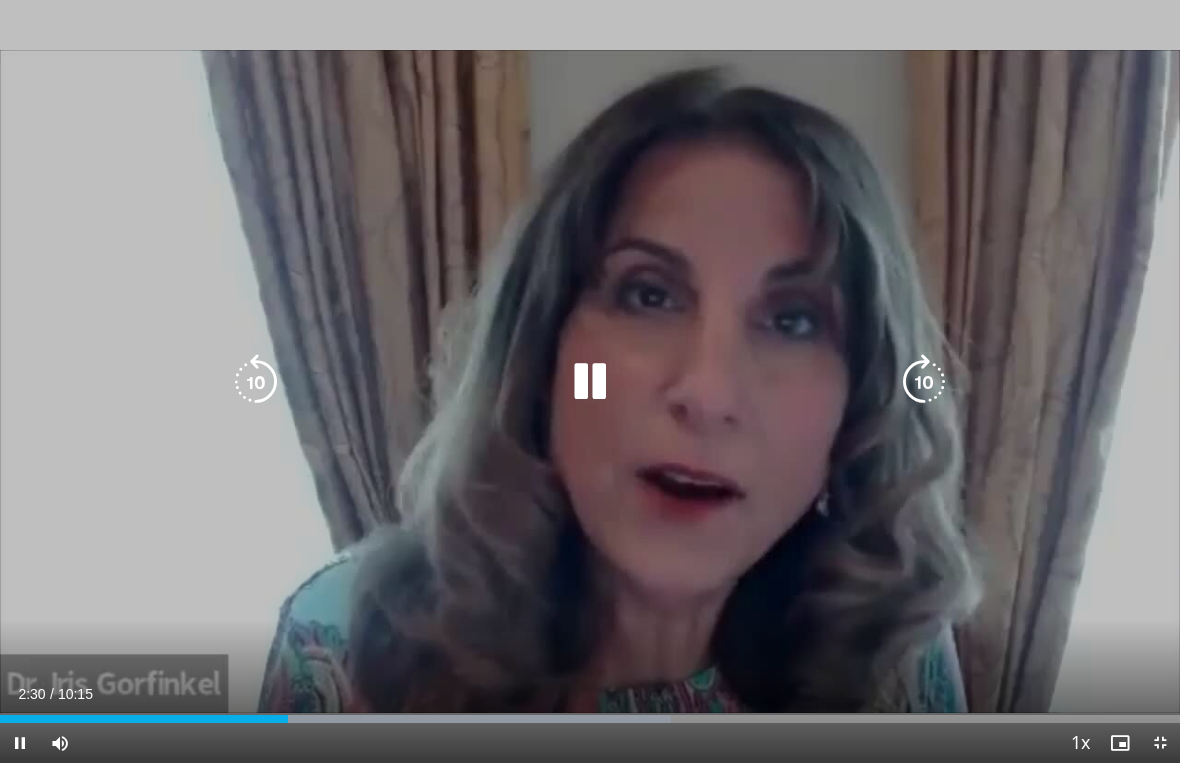 click at bounding box center (924, 382) 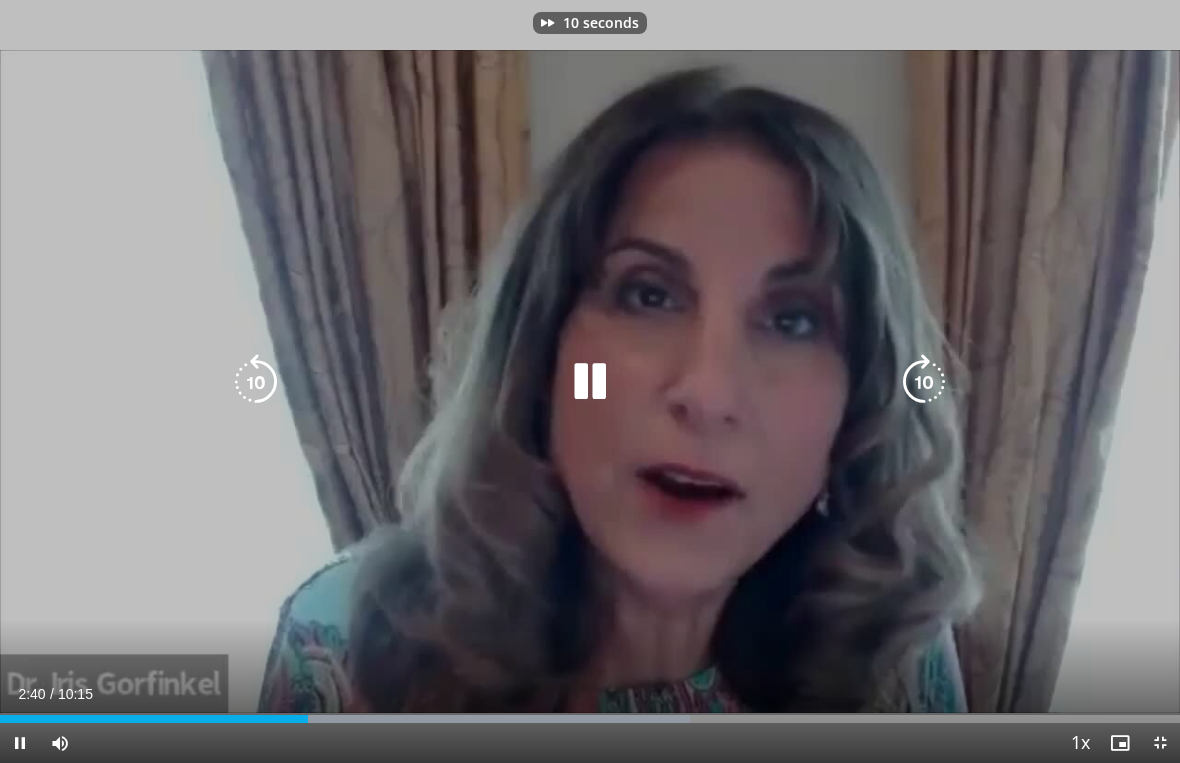 click at bounding box center [924, 382] 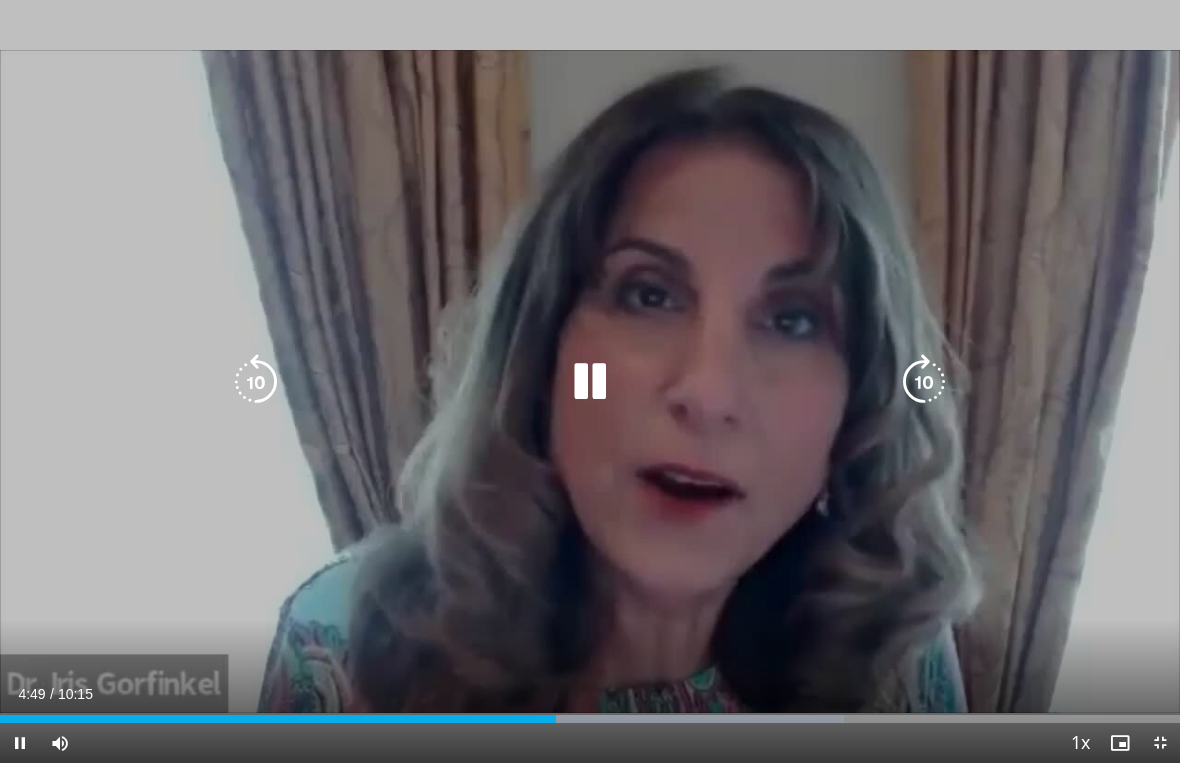 click at bounding box center (924, 382) 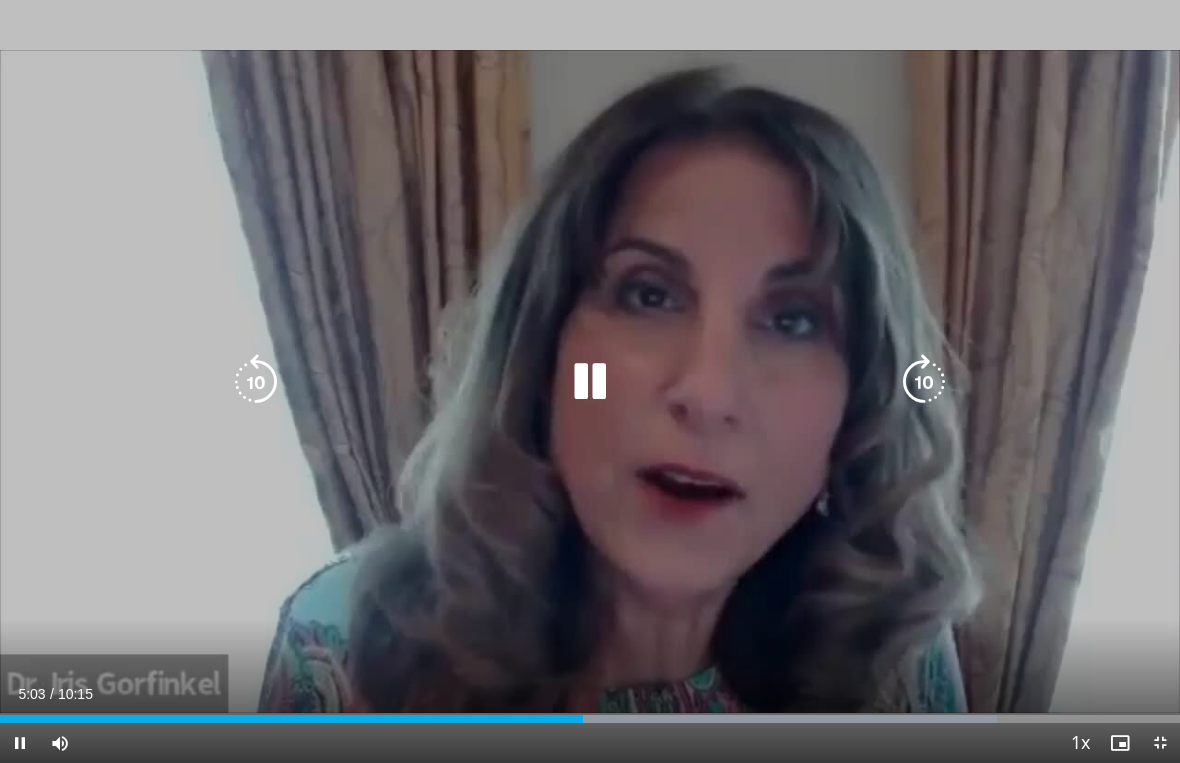click at bounding box center (924, 382) 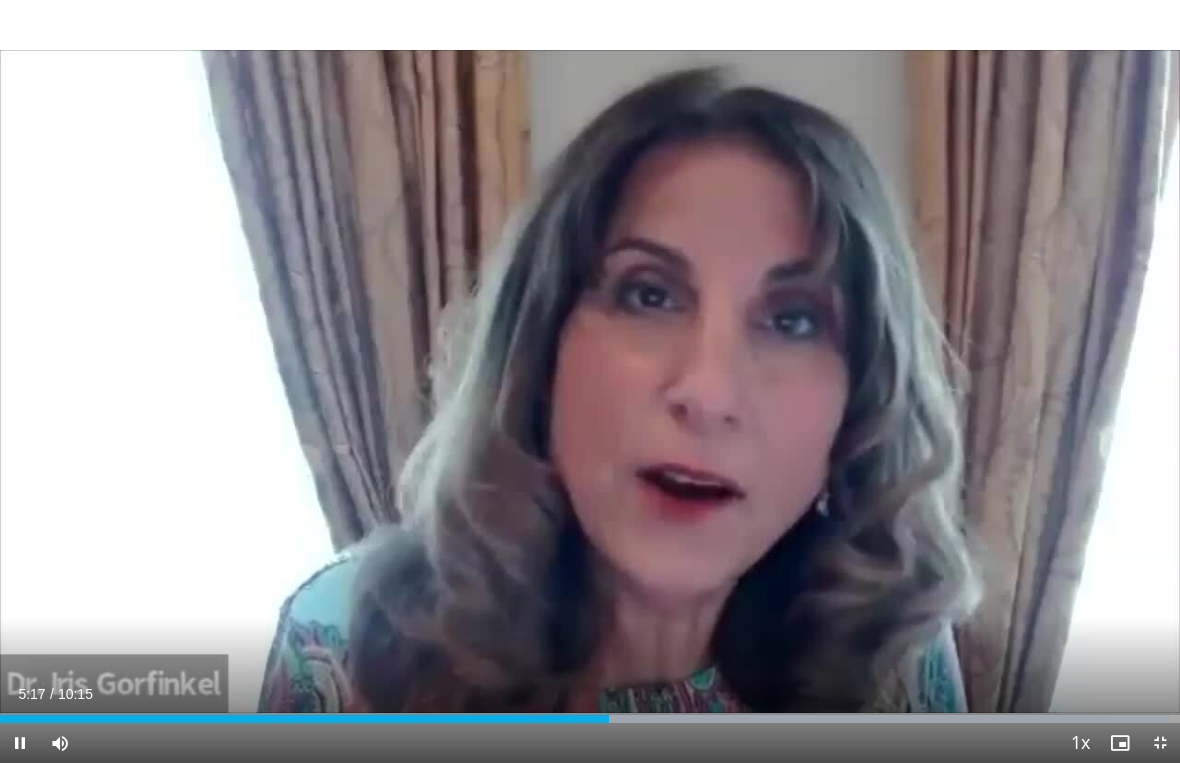 click at bounding box center (924, 382) 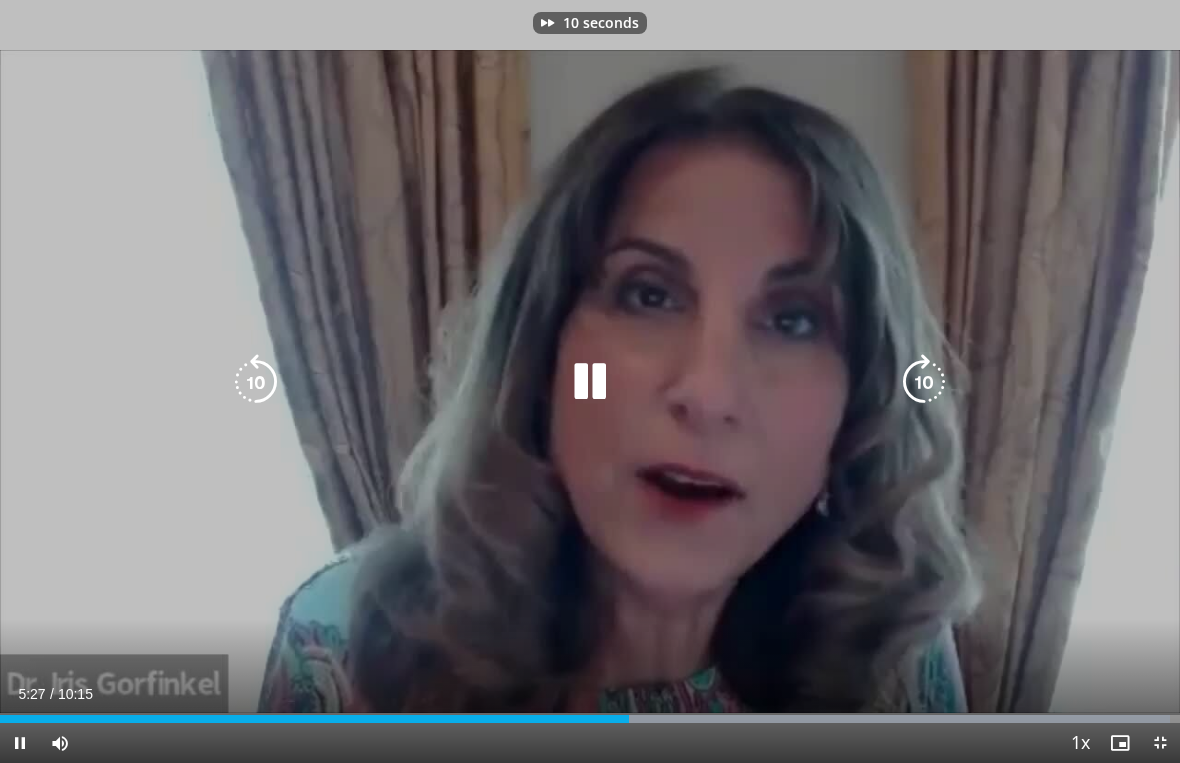 click at bounding box center (924, 382) 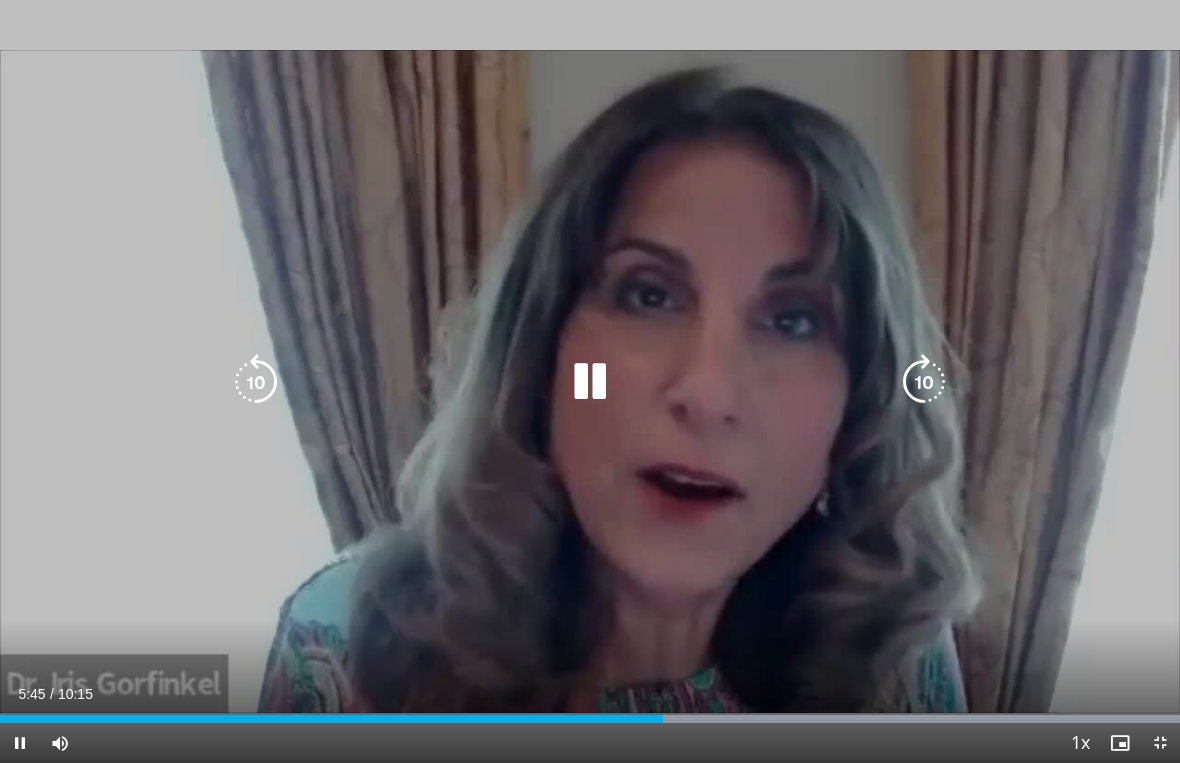 click at bounding box center (924, 382) 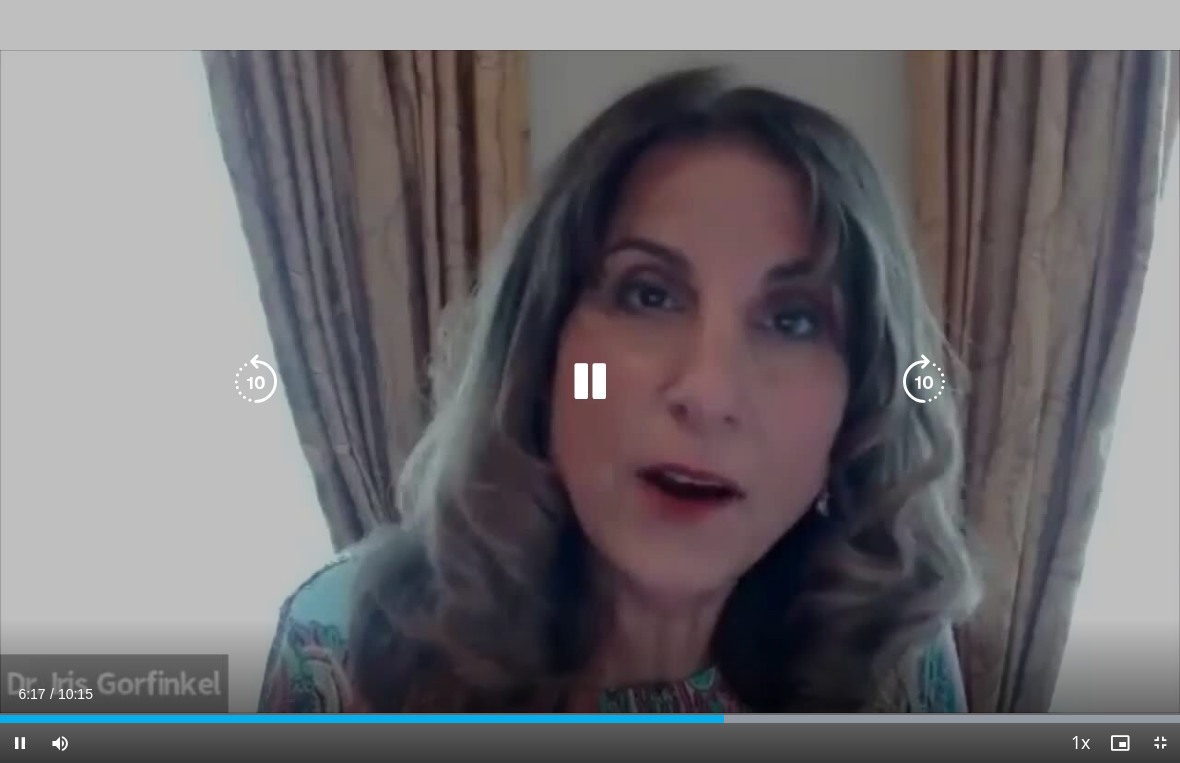 click at bounding box center [924, 382] 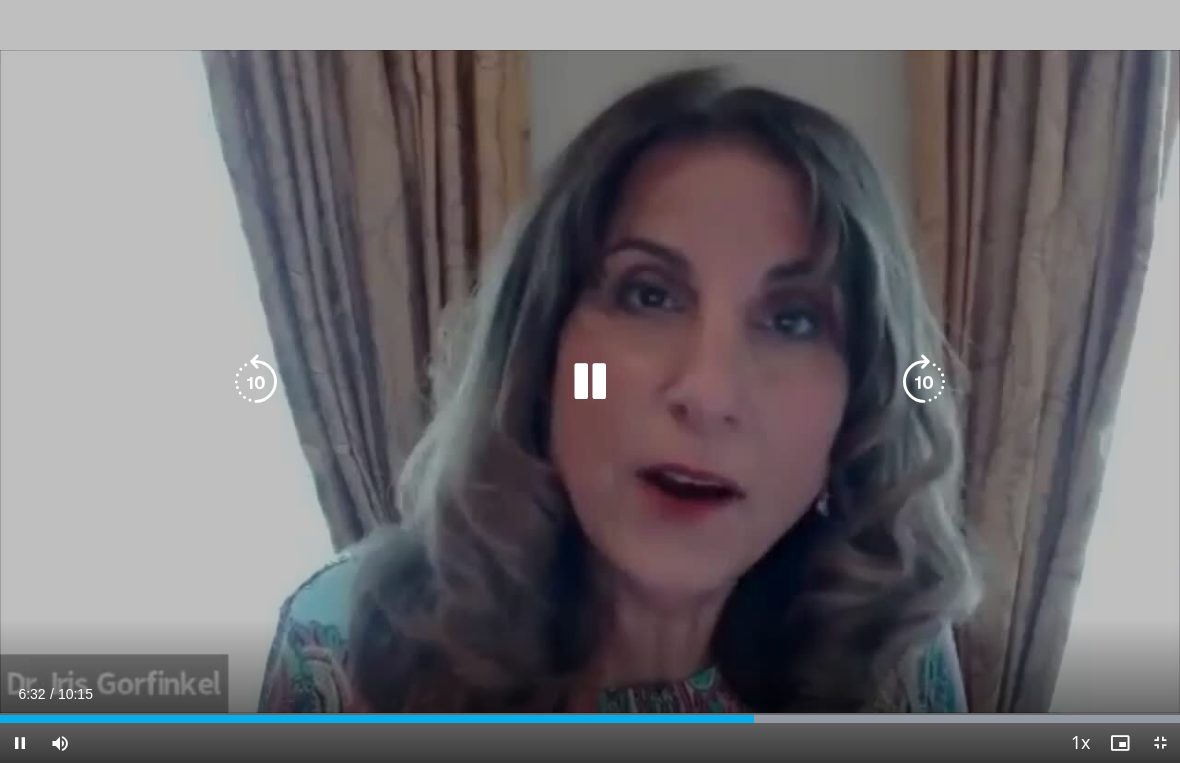 click at bounding box center (924, 382) 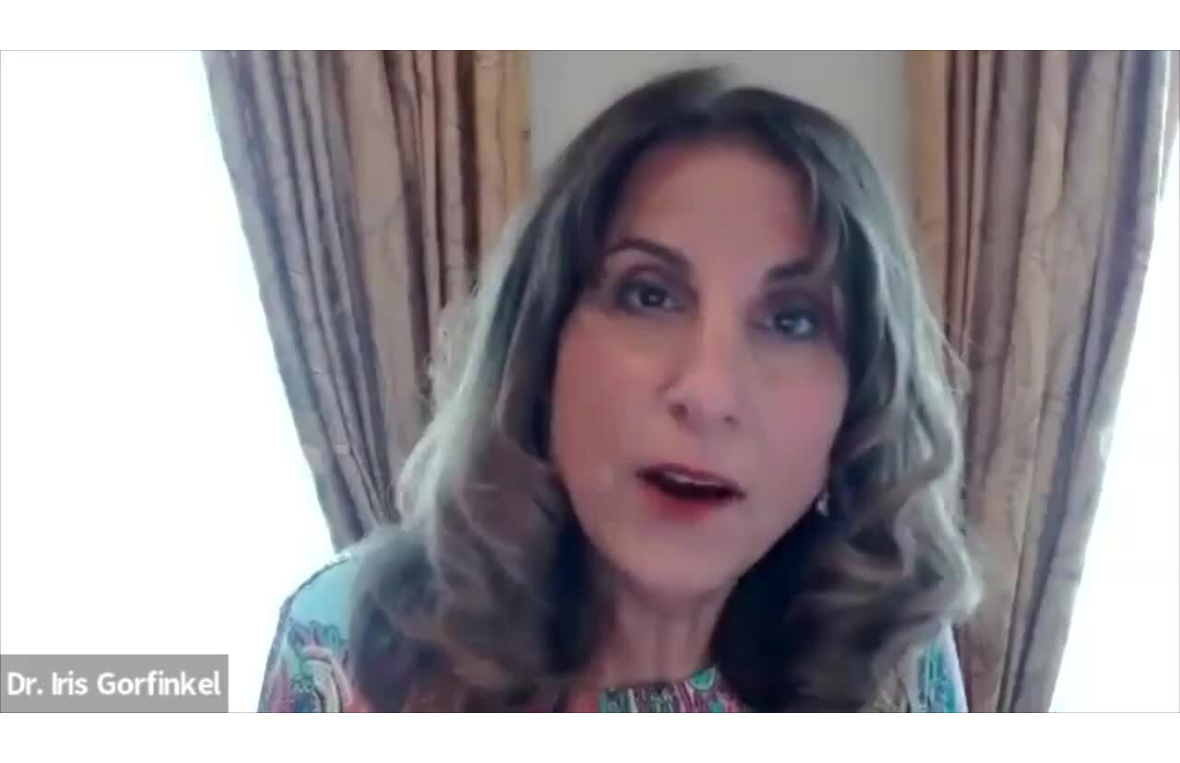 click at bounding box center [924, 382] 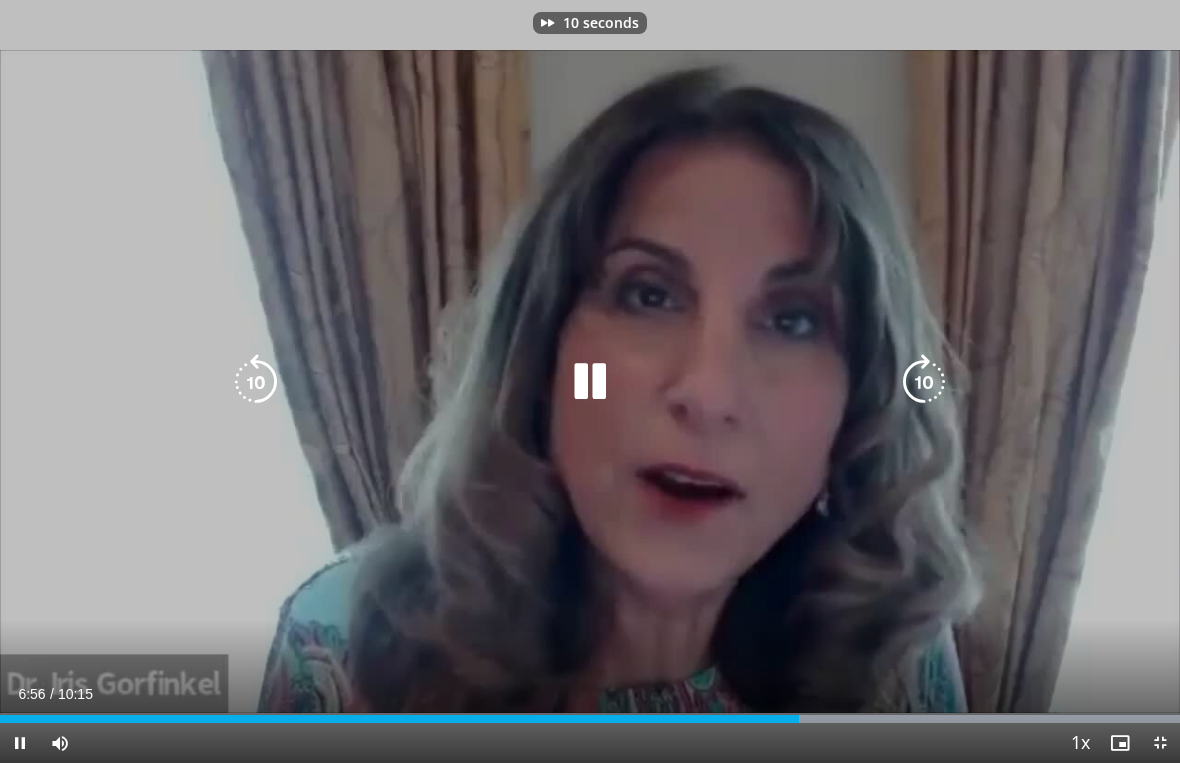 click at bounding box center [924, 382] 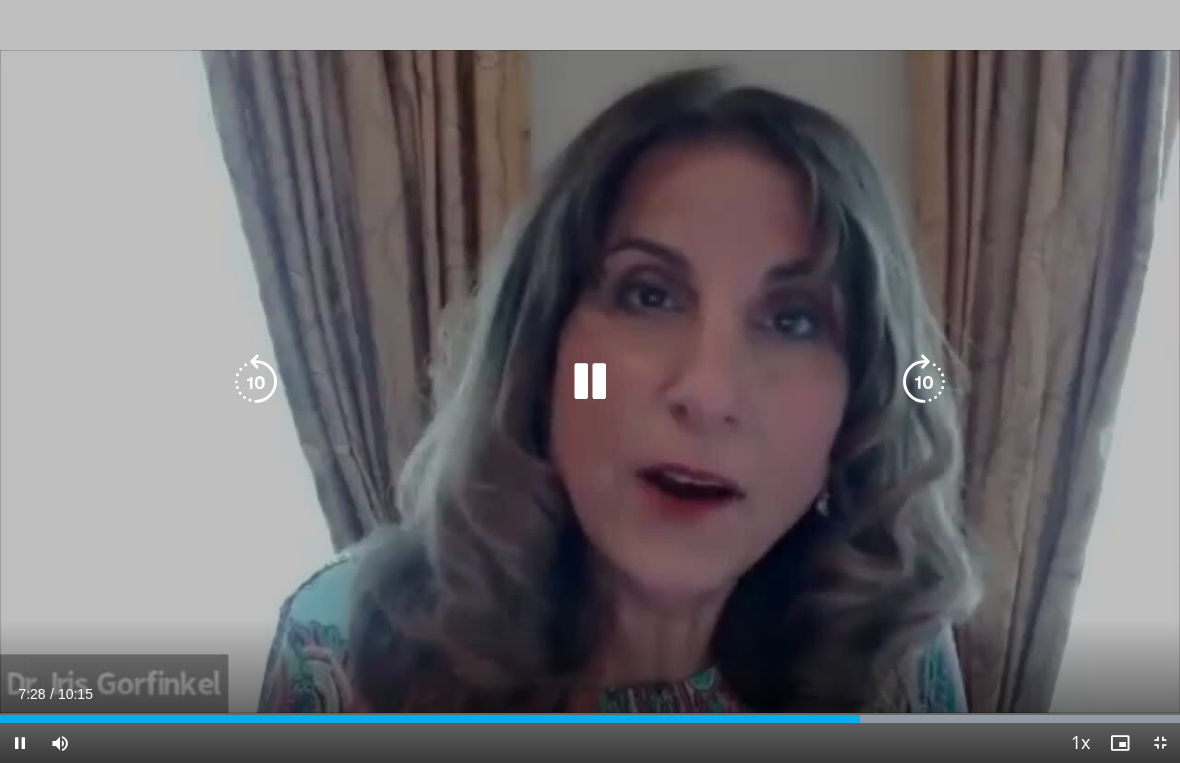 click at bounding box center [924, 382] 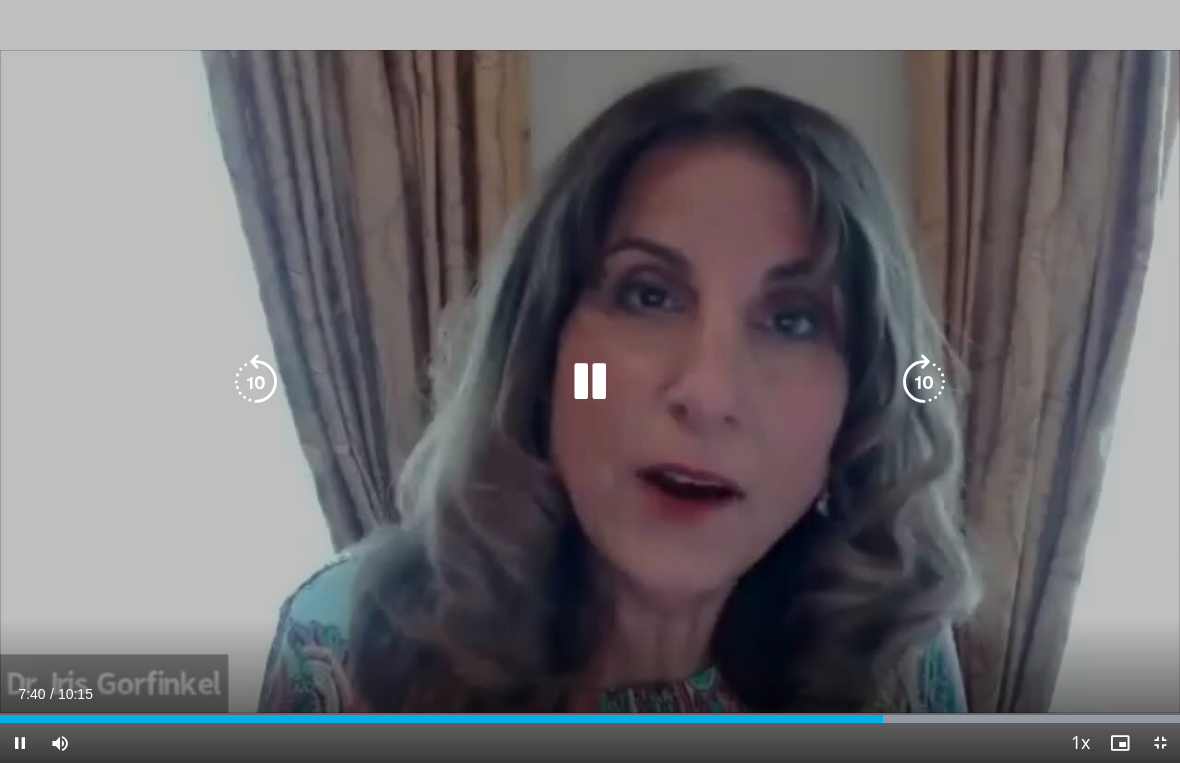 click at bounding box center (924, 382) 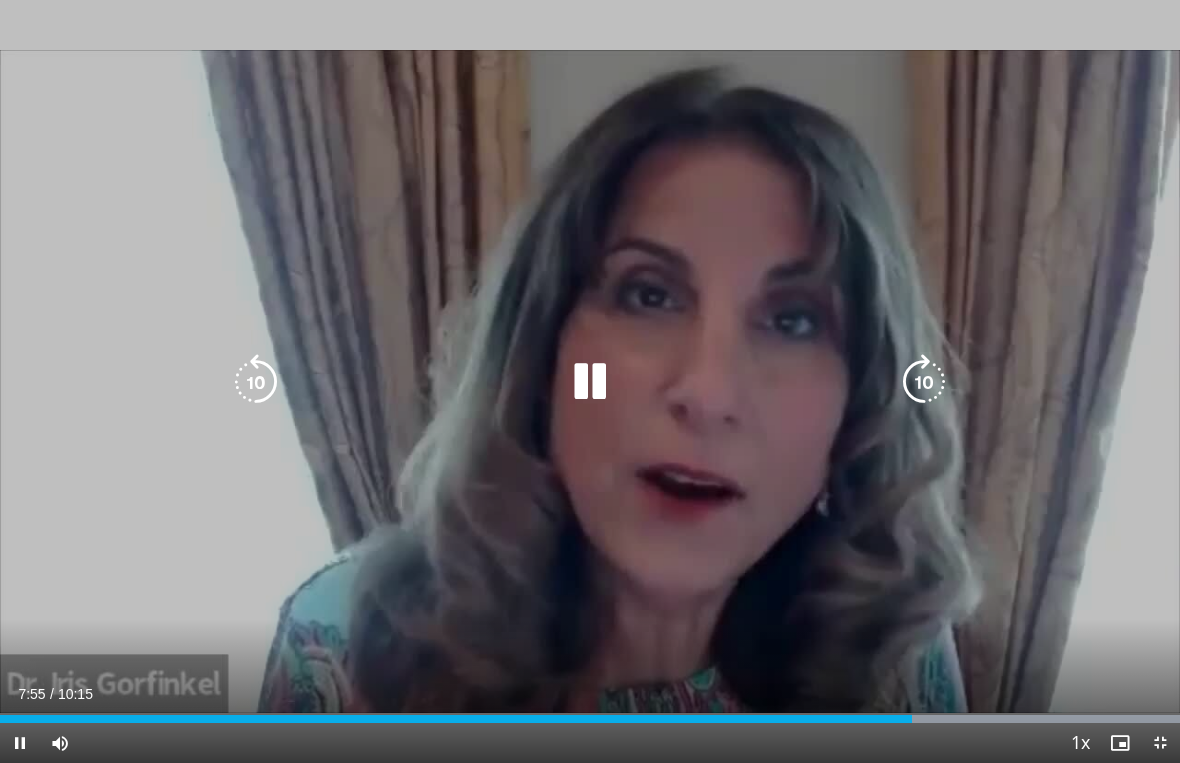 click at bounding box center [924, 382] 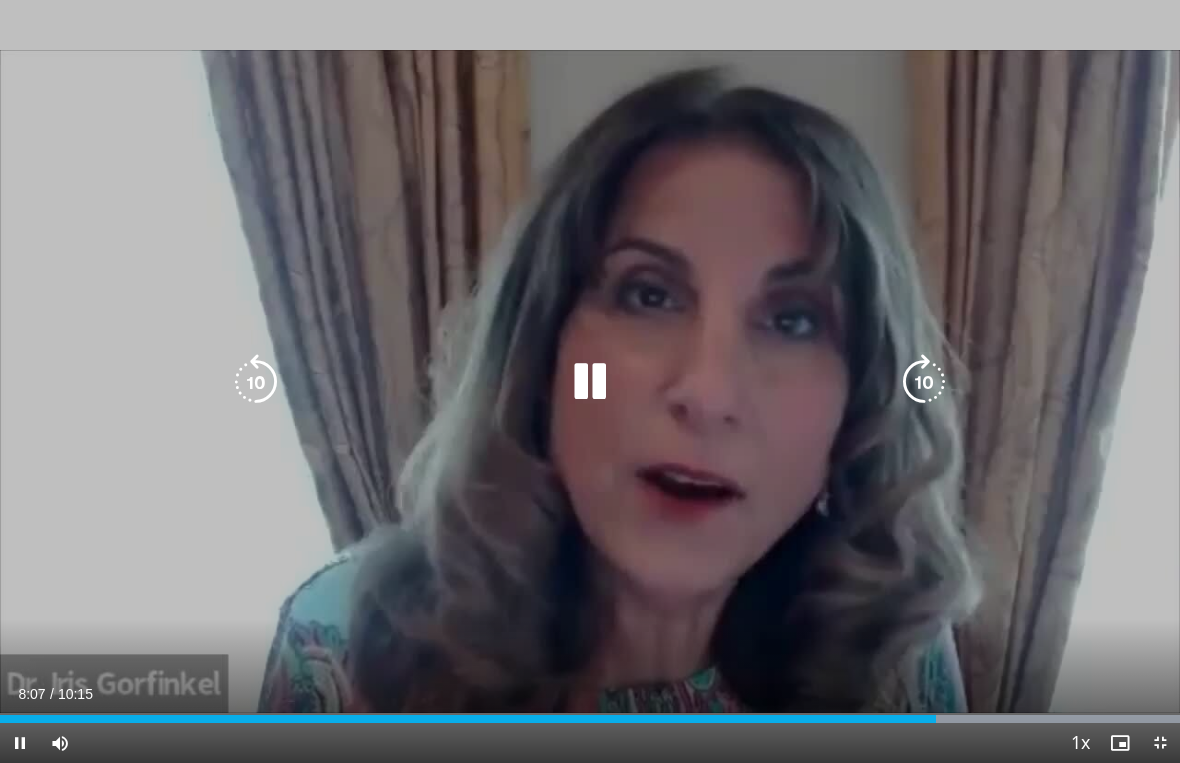 click at bounding box center (924, 382) 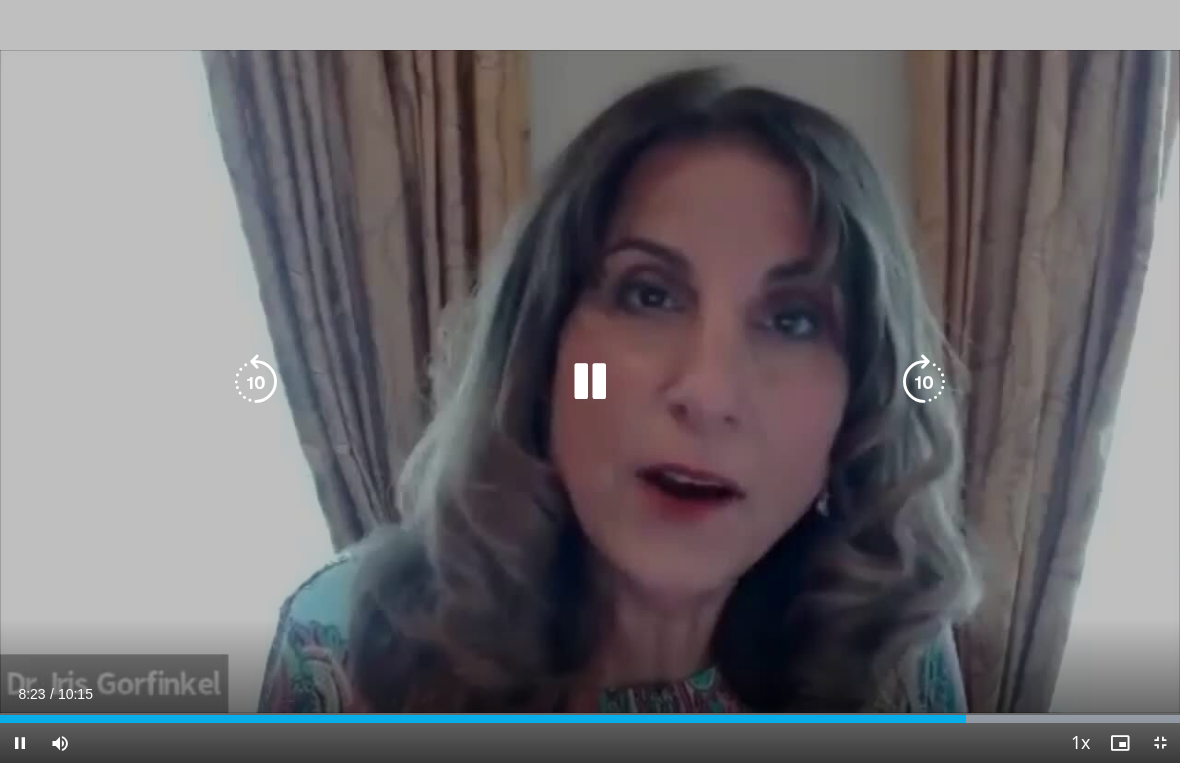 click at bounding box center [256, 382] 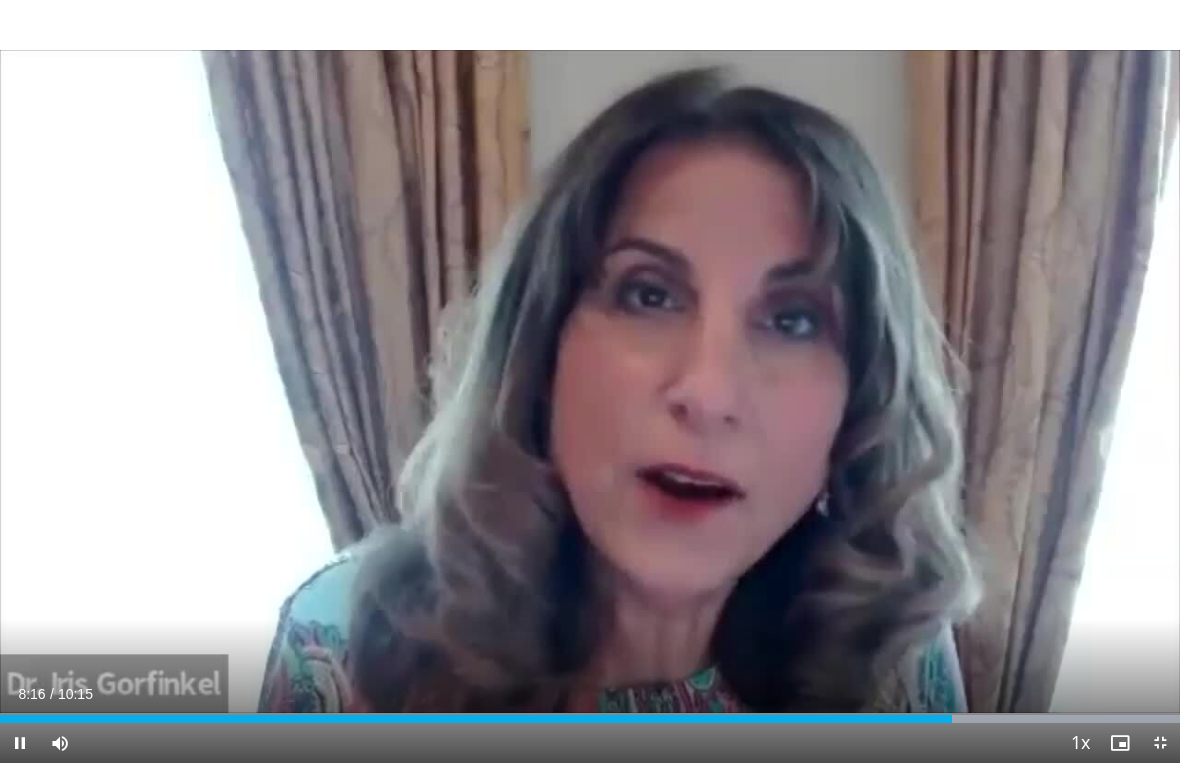click on "10 seconds
Tap to unmute" at bounding box center [590, 381] 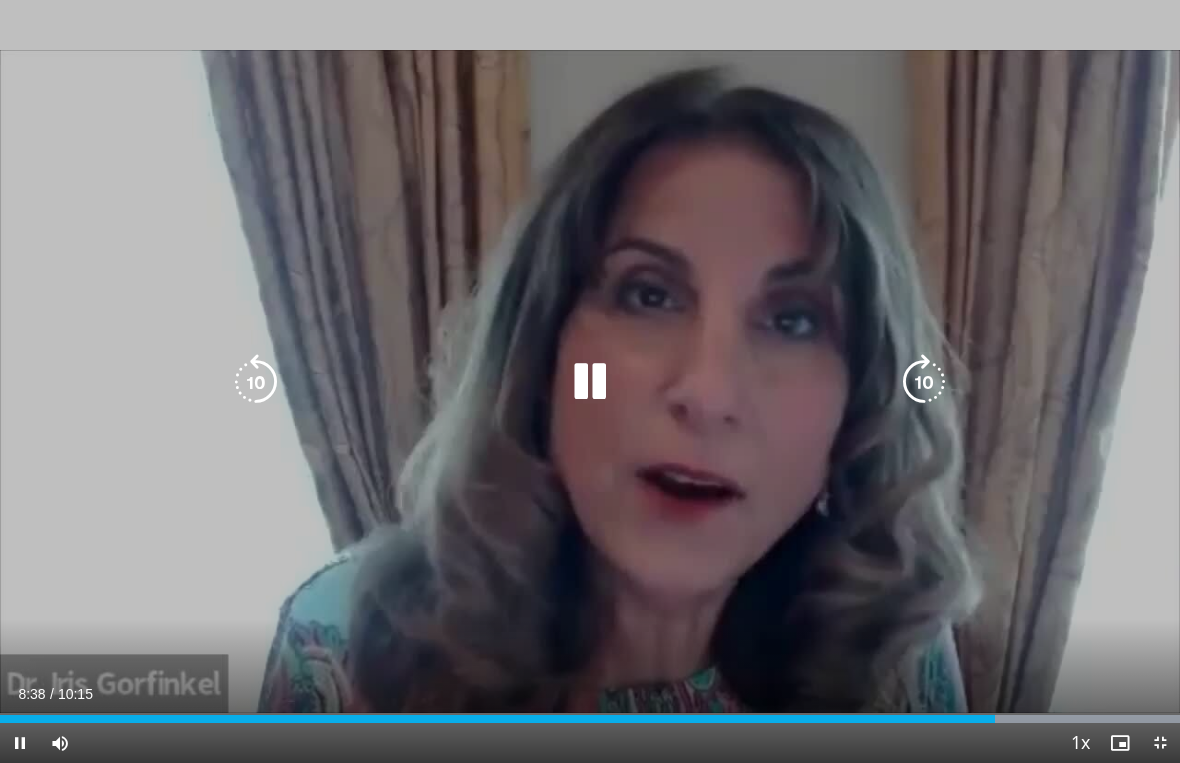click at bounding box center [924, 382] 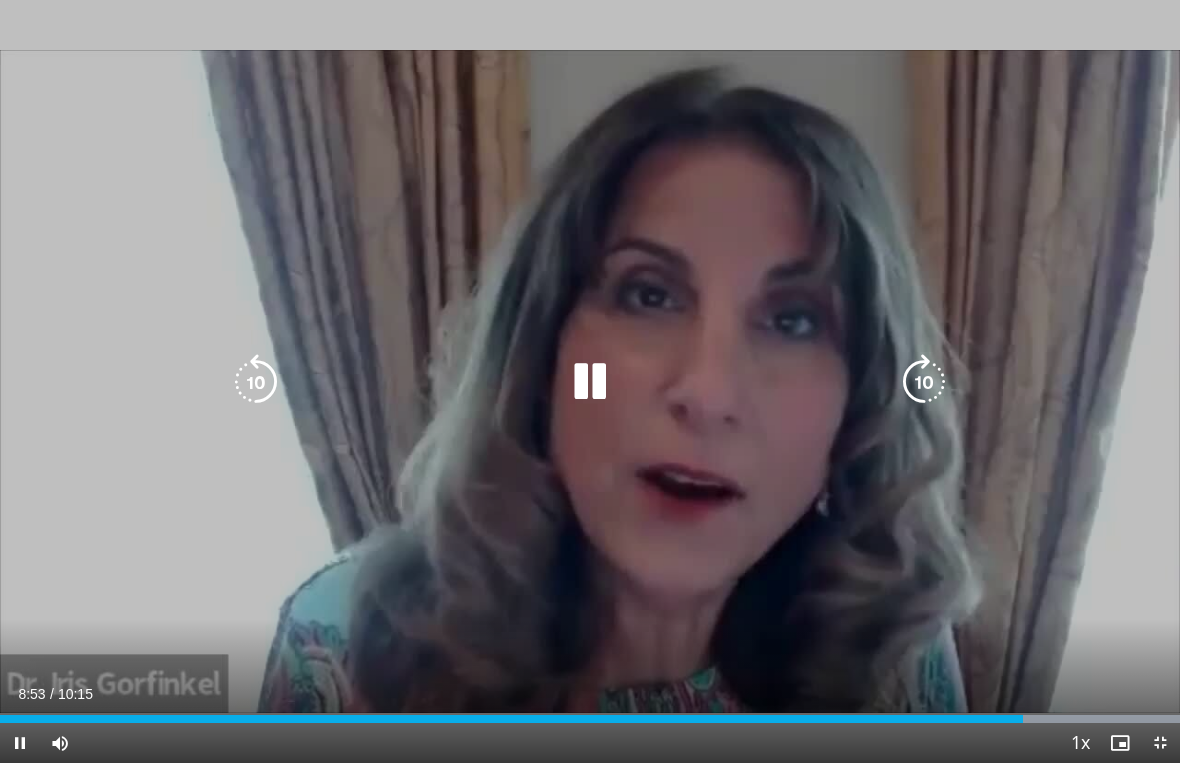 click at bounding box center (924, 382) 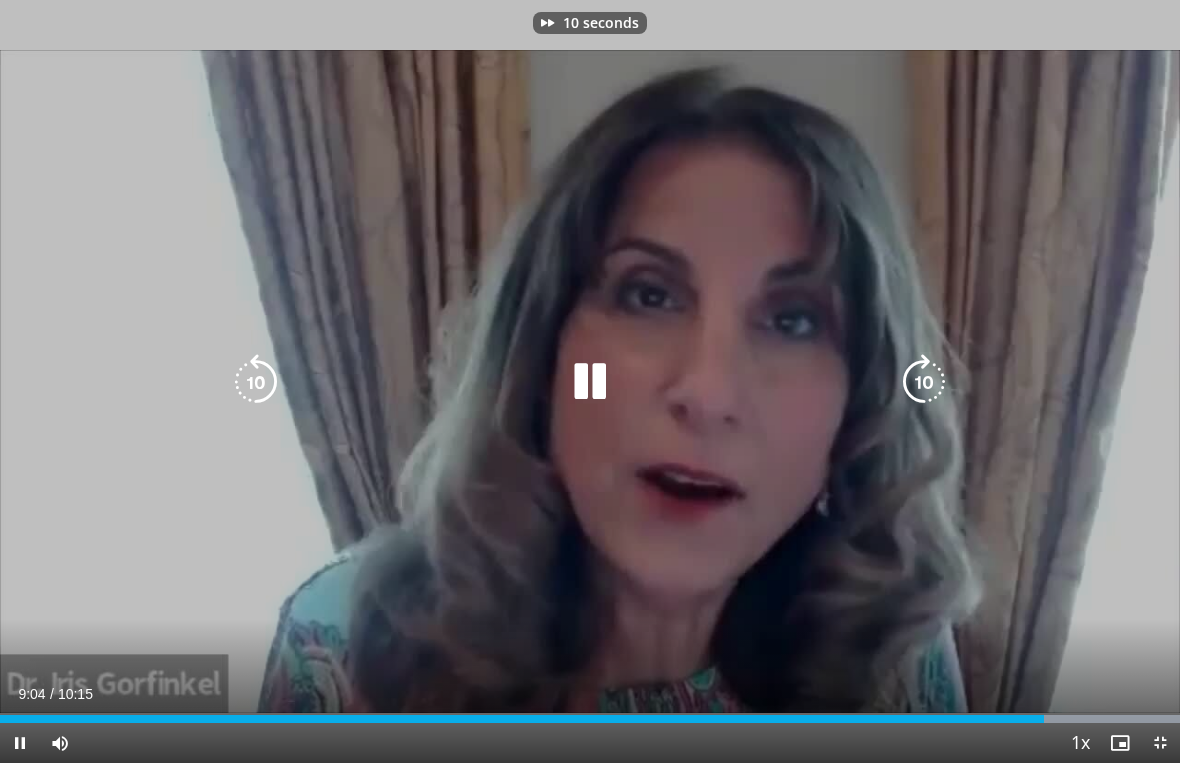 click at bounding box center (924, 382) 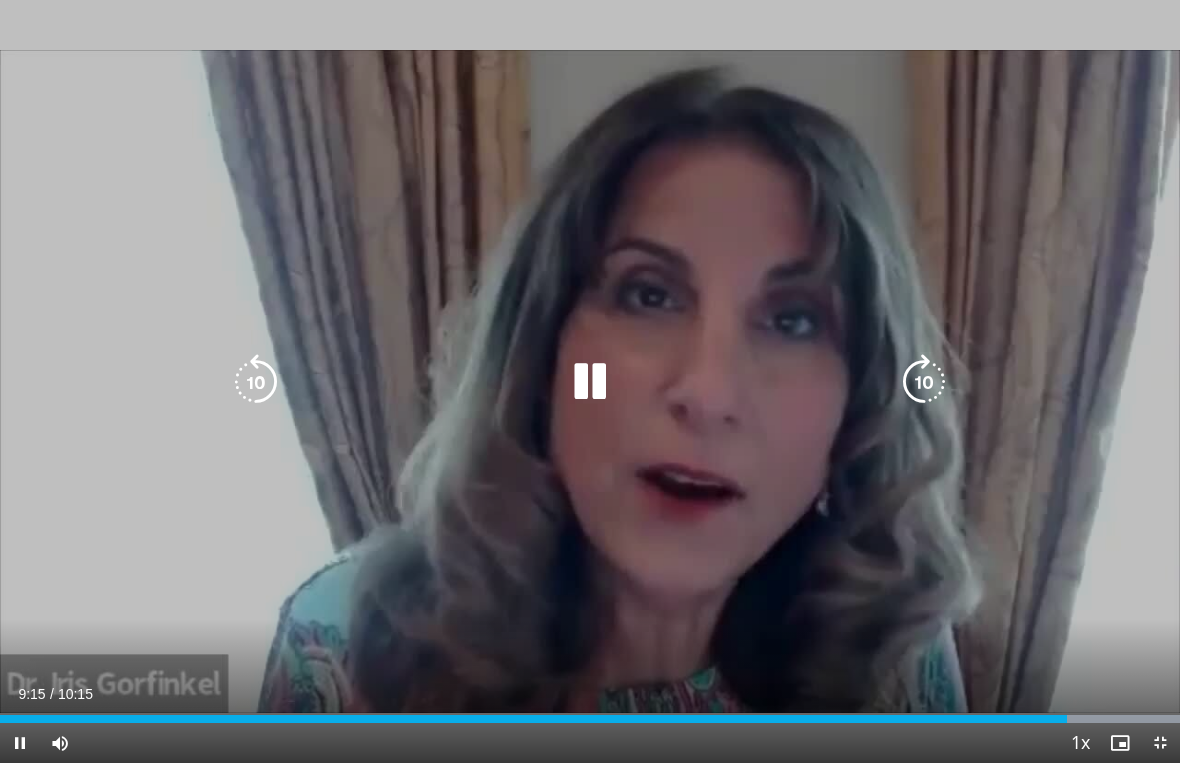 click at bounding box center [924, 382] 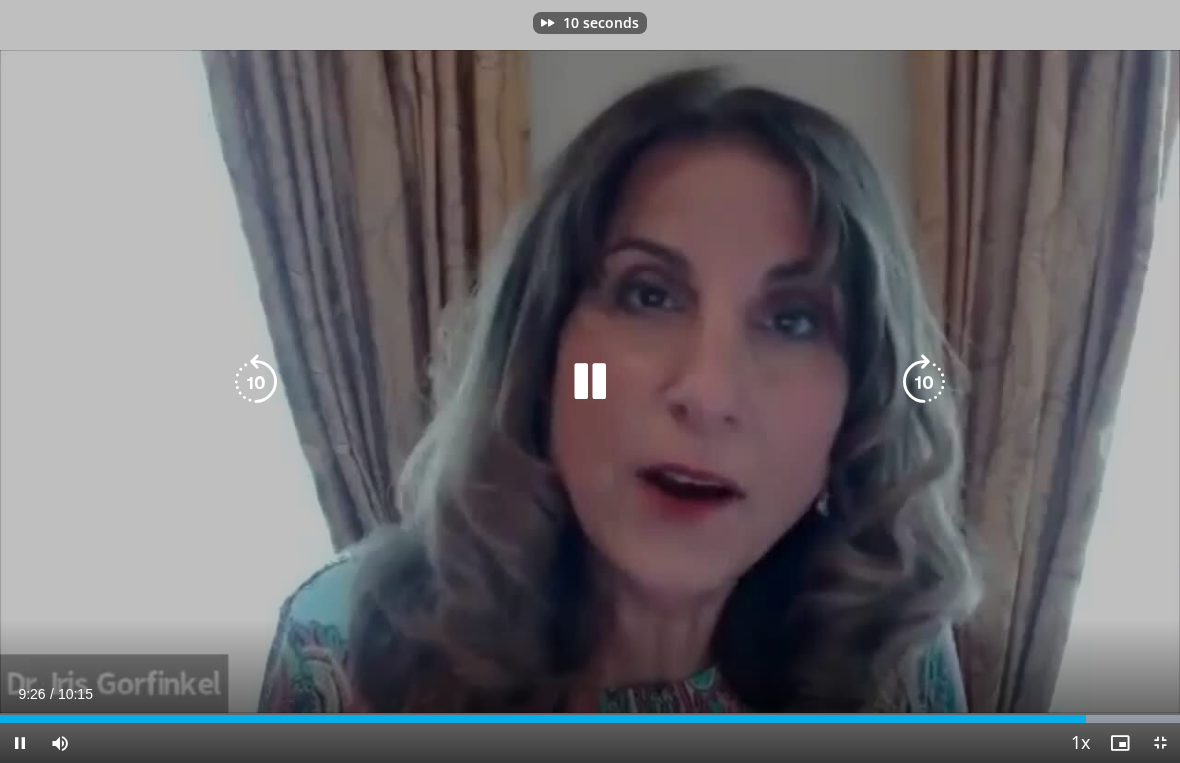 click at bounding box center [924, 382] 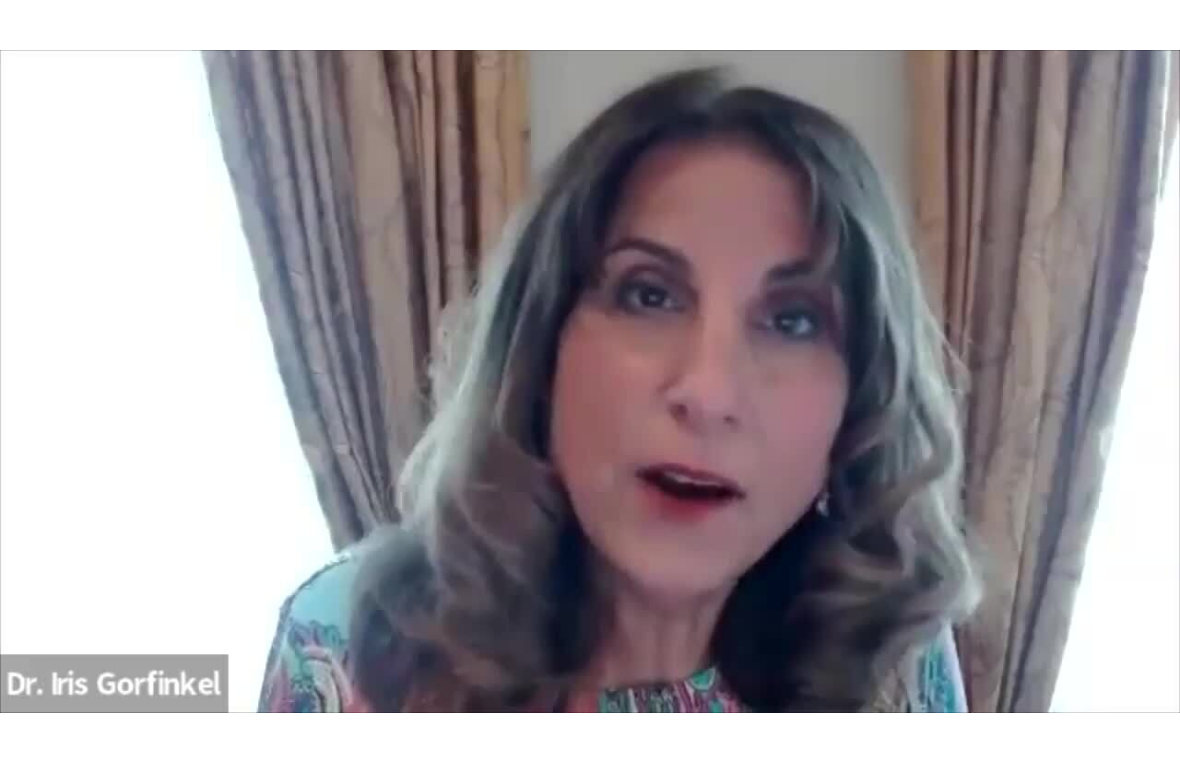 click on "20 seconds
Tap to unmute" at bounding box center [590, 381] 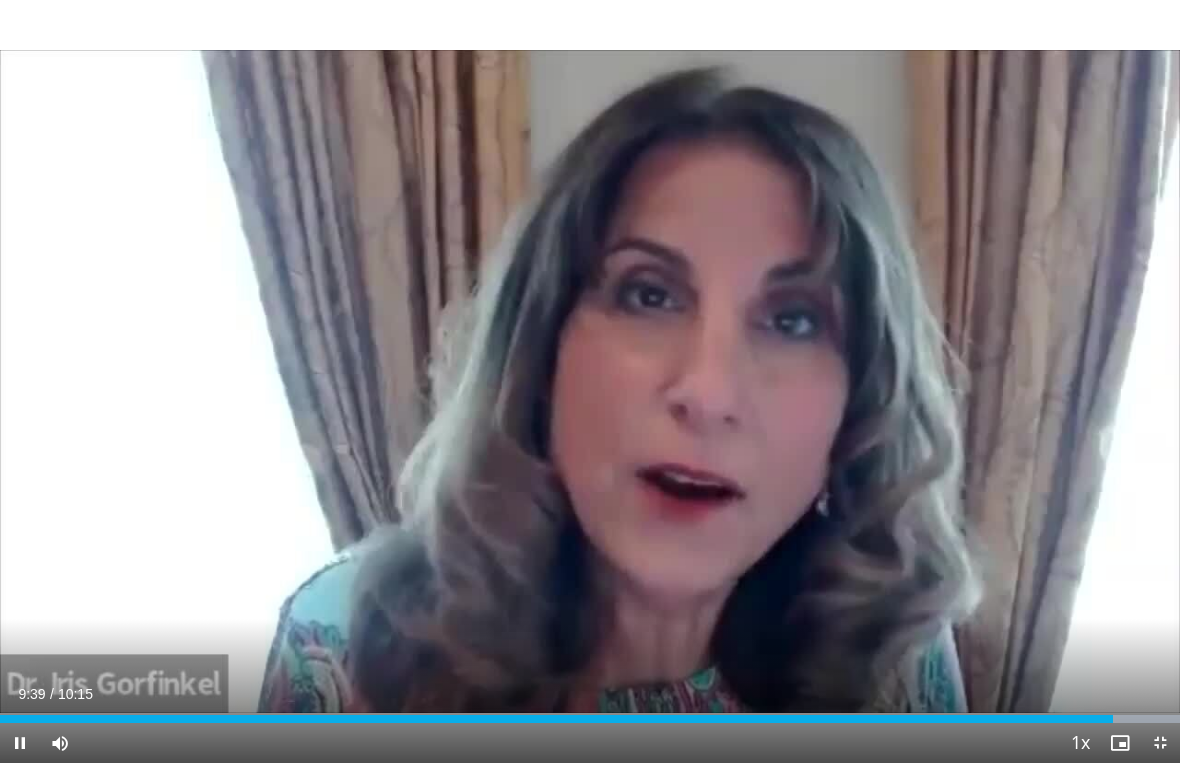 click at bounding box center (924, 382) 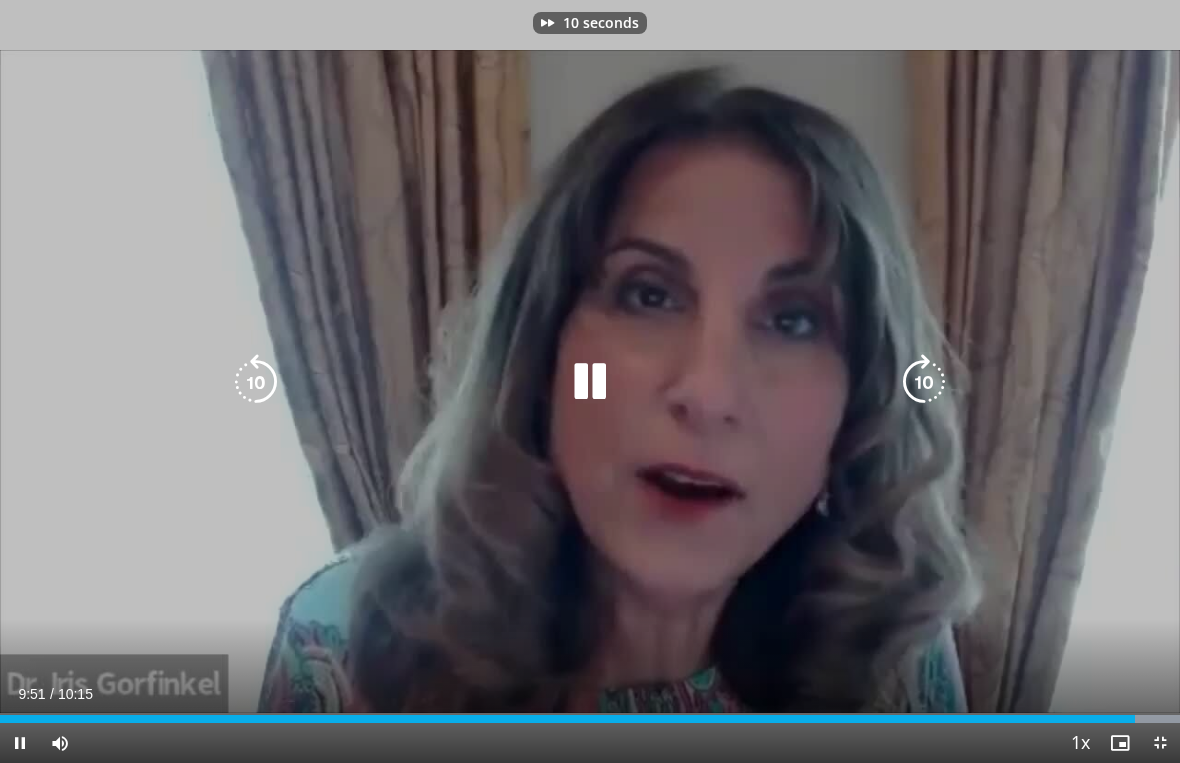 click at bounding box center [924, 382] 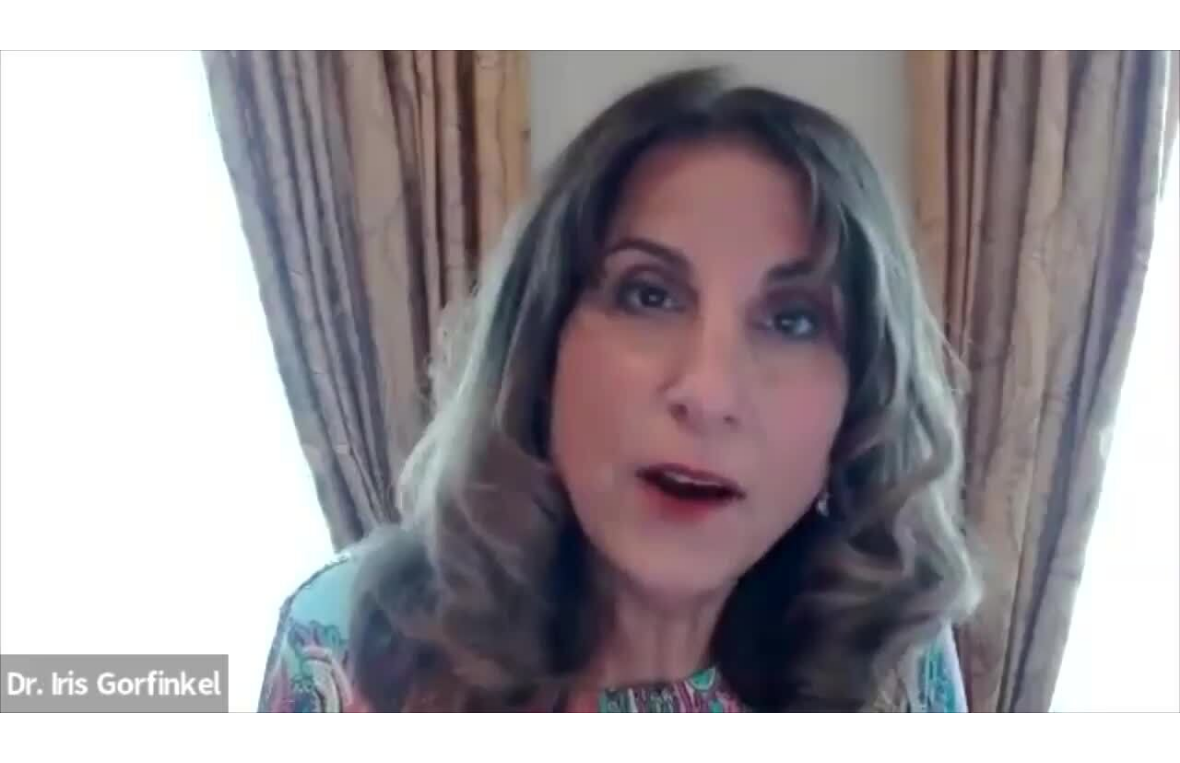 click at bounding box center [924, 382] 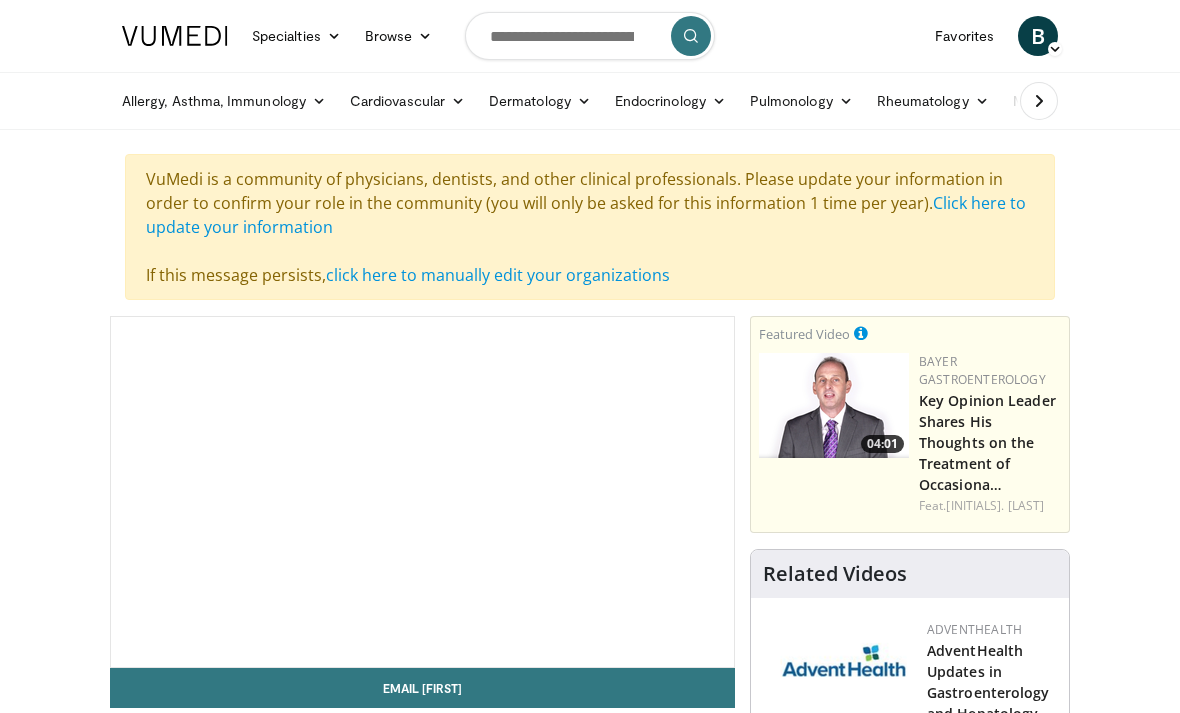 scroll, scrollTop: 0, scrollLeft: 0, axis: both 